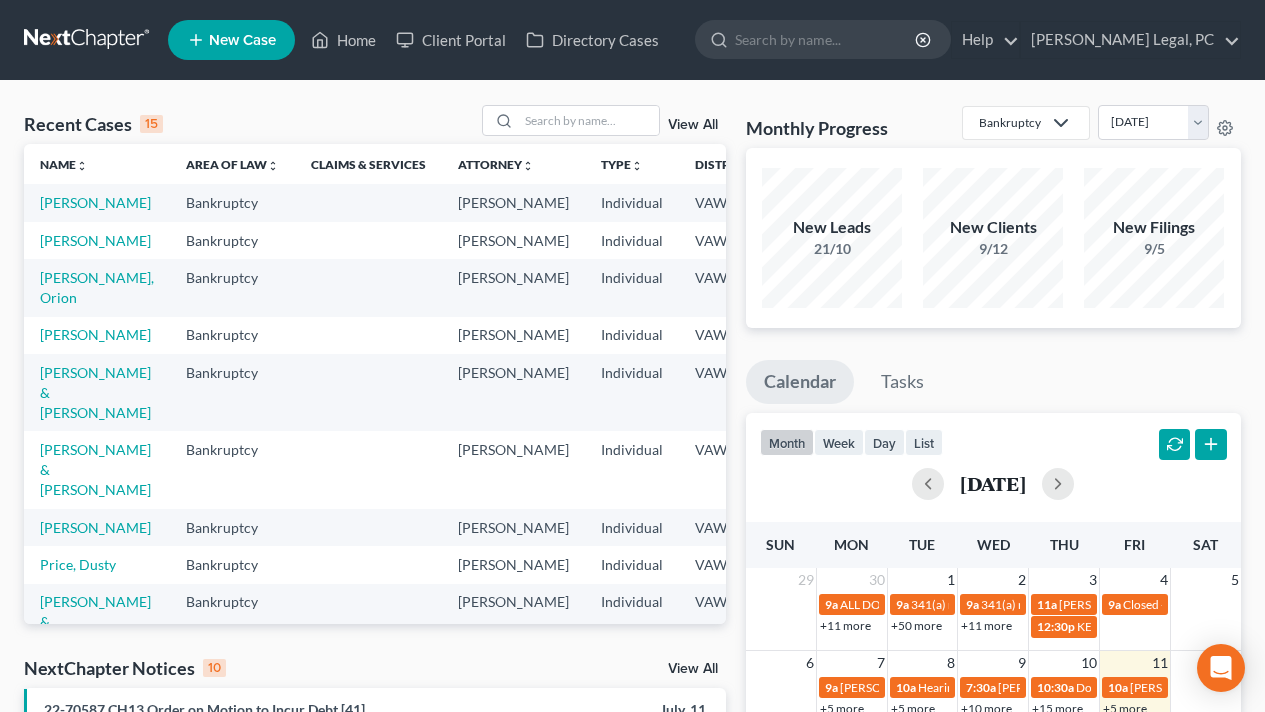 scroll, scrollTop: 0, scrollLeft: 0, axis: both 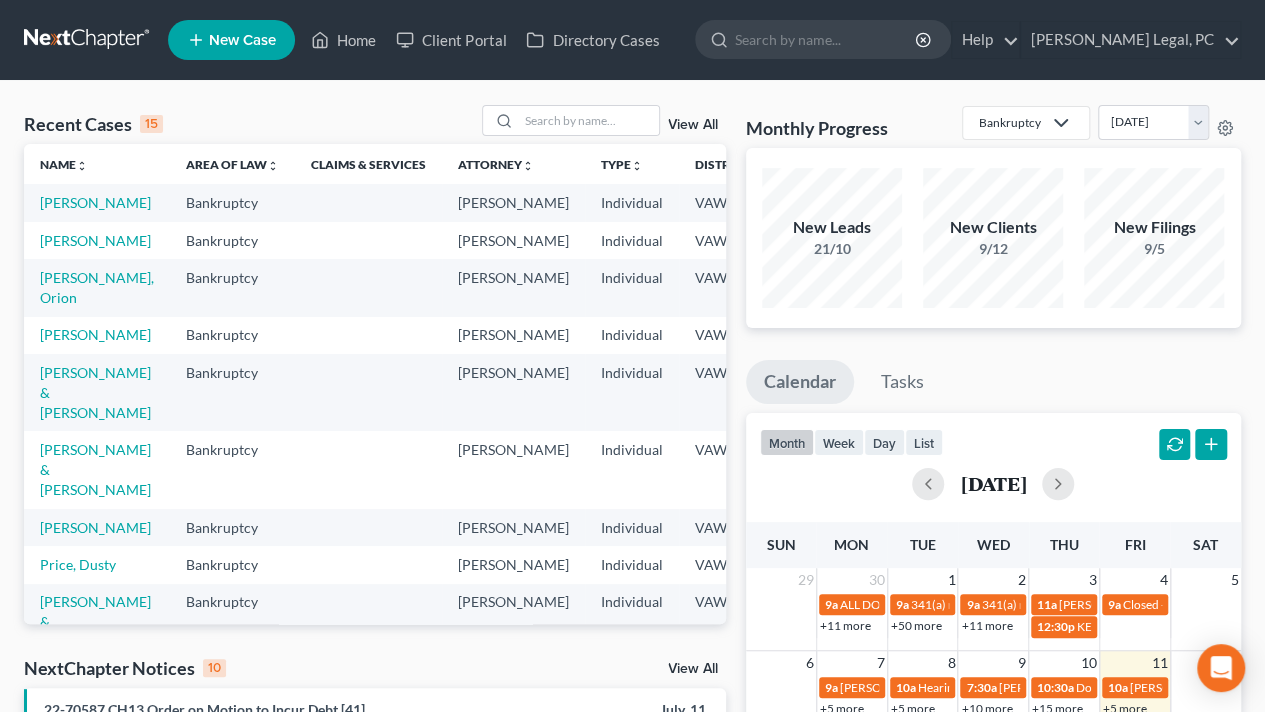 click on "View All" at bounding box center (693, 125) 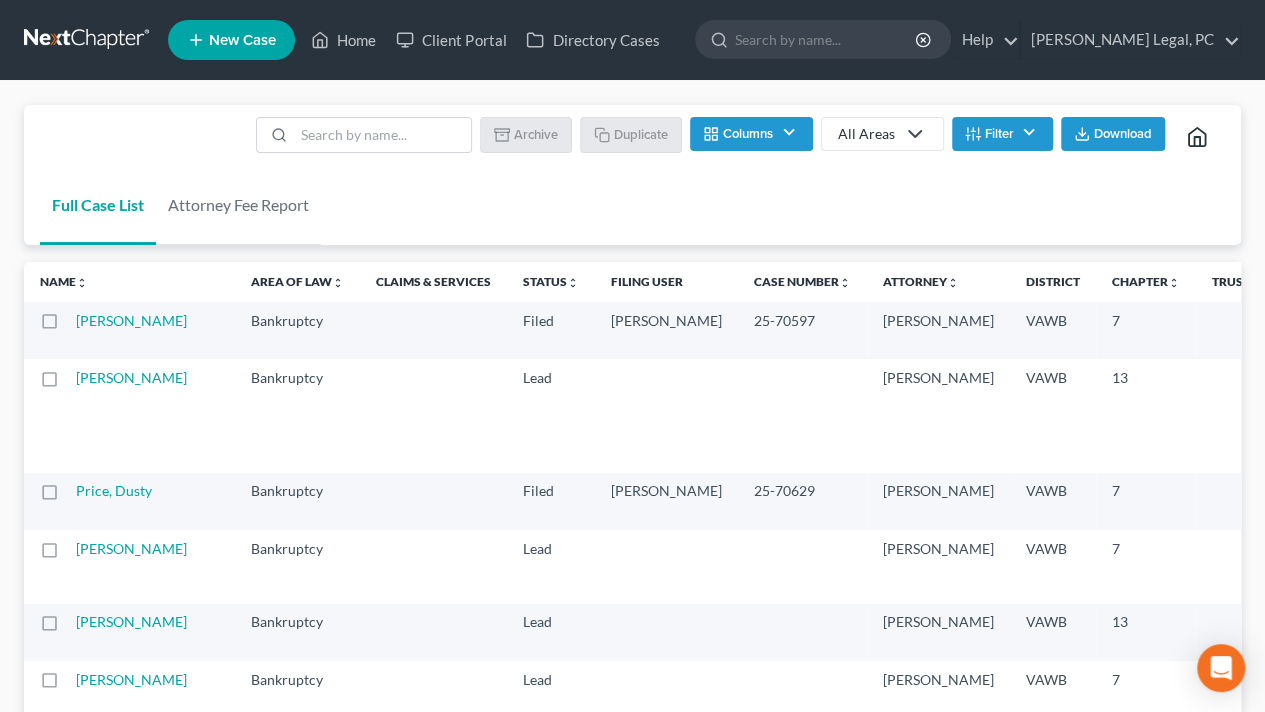 click on "Filter" at bounding box center (1002, 134) 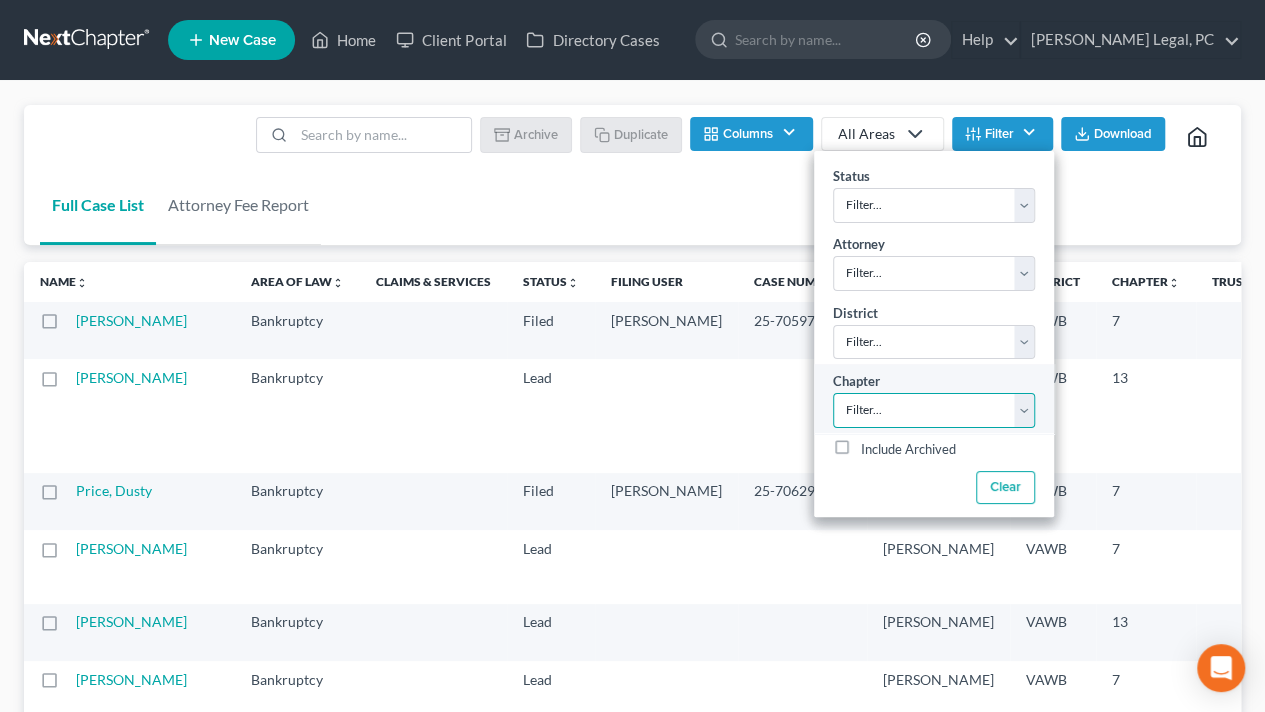 click on "Filter... 7 11 13" at bounding box center [934, 410] 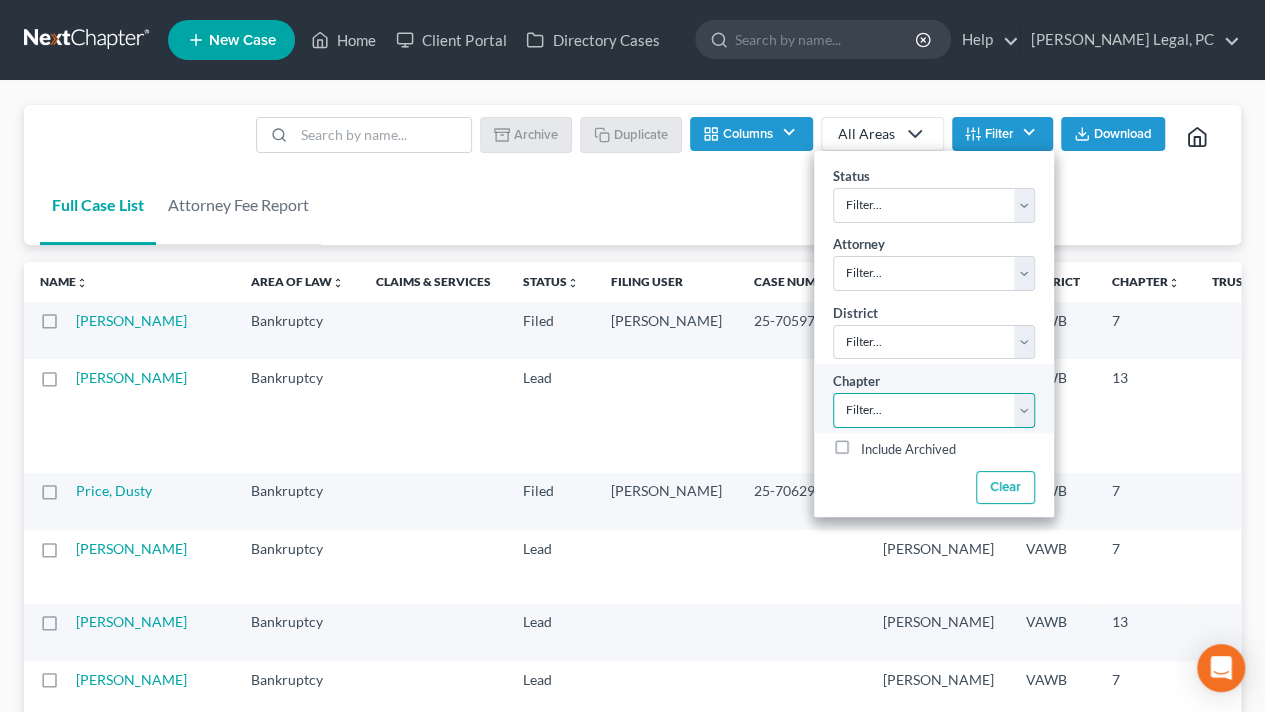 select on "2" 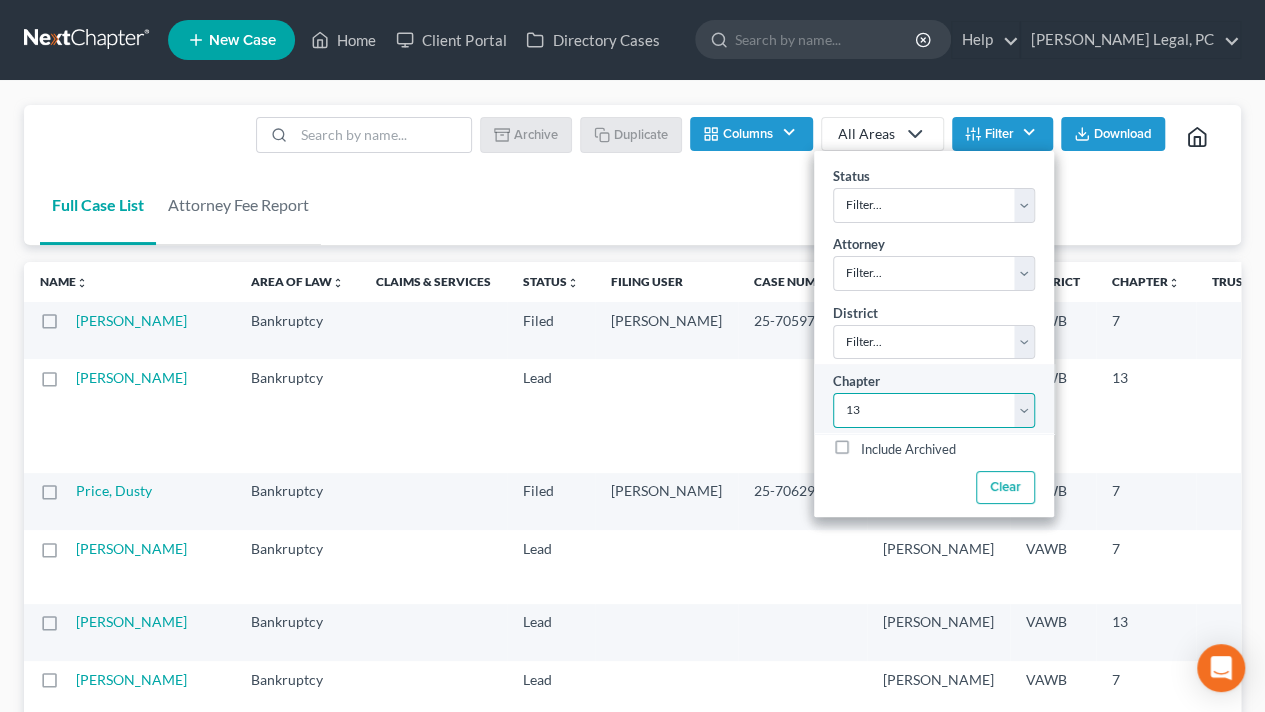 click on "Filter... 7 11 13" at bounding box center [934, 410] 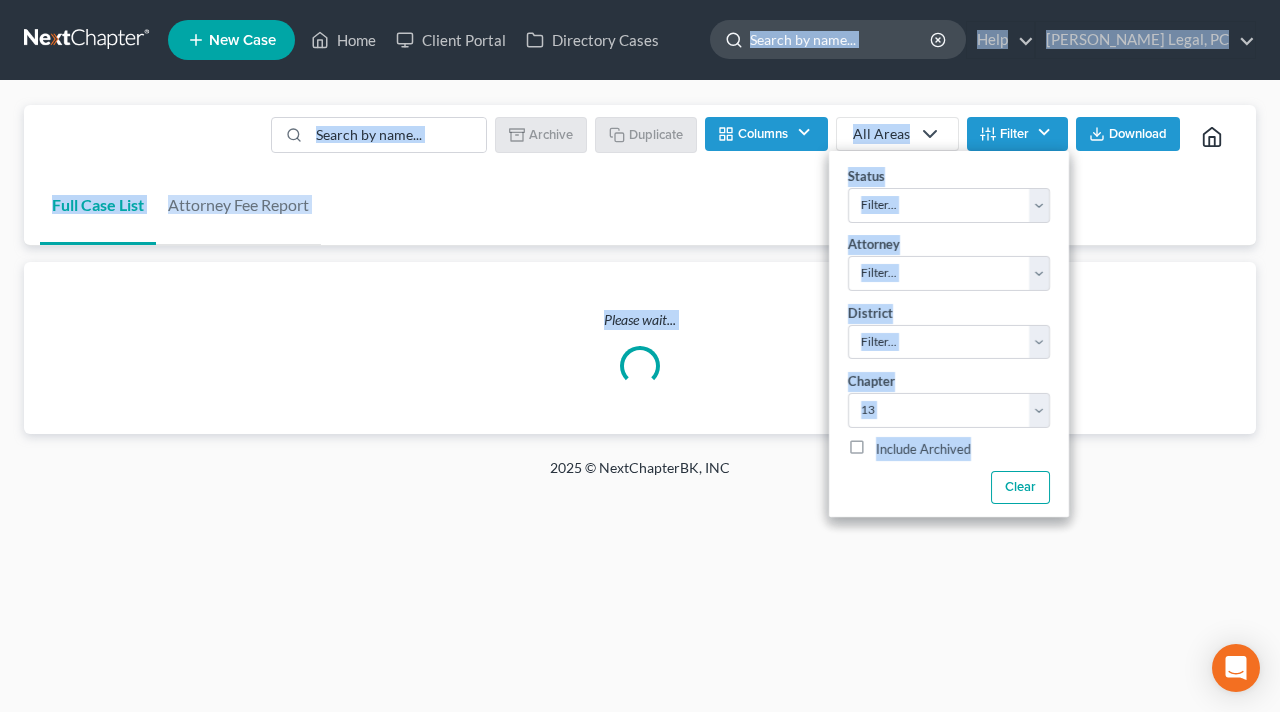 drag, startPoint x: 357, startPoint y: 549, endPoint x: 976, endPoint y: 47, distance: 796.9724 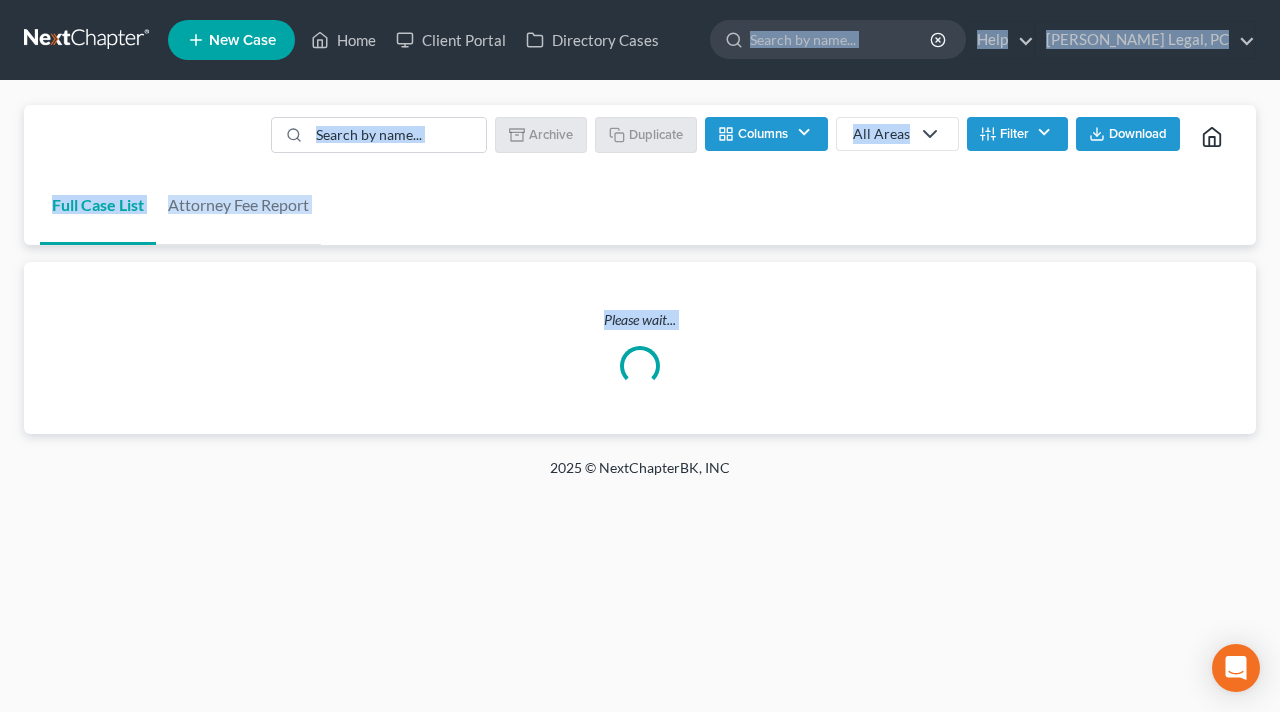 click on "Filter" at bounding box center [1017, 134] 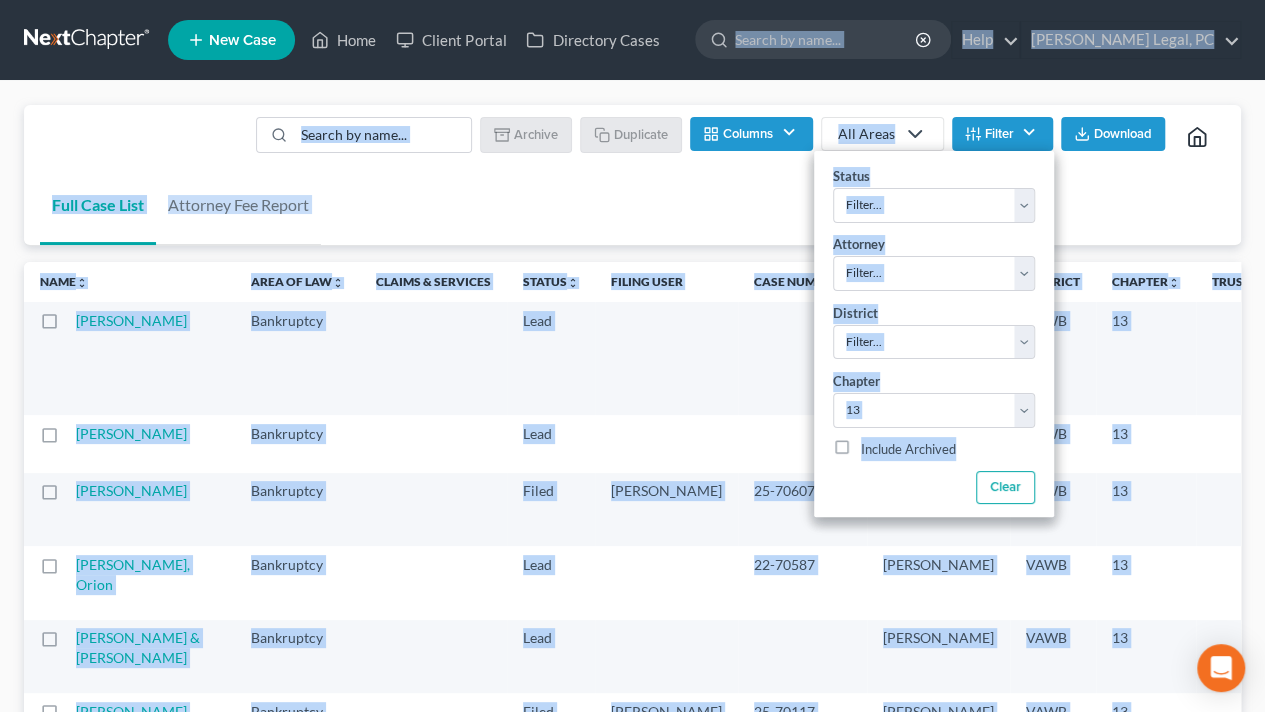 click on "Full Case List Attorney Fee Report         Batch Download Archive Un-archive Duplicate Columns Attorney Case Number Area Of Law Chapter Client Address District Email IC Date Signing Date Confirmation Date Filing Date Filing User Judge Phone Referral Source Claims & Services Spouse Address Status Trustee Last Update
All Areas
All Areas
Bankruptcy
Business Formation and Planning
Civil Litigation
Collections
Commercial Transactions Law
Transactional Practice
Criminal Law
Elder Law
General Litigation
Landlord Tenant Law
Other
Probate Law
Property Rights and Transactions Law
Wrongful Foreclosure Claim Wrongful Foreclosure Claim
Real Property Law" at bounding box center [632, 1994] 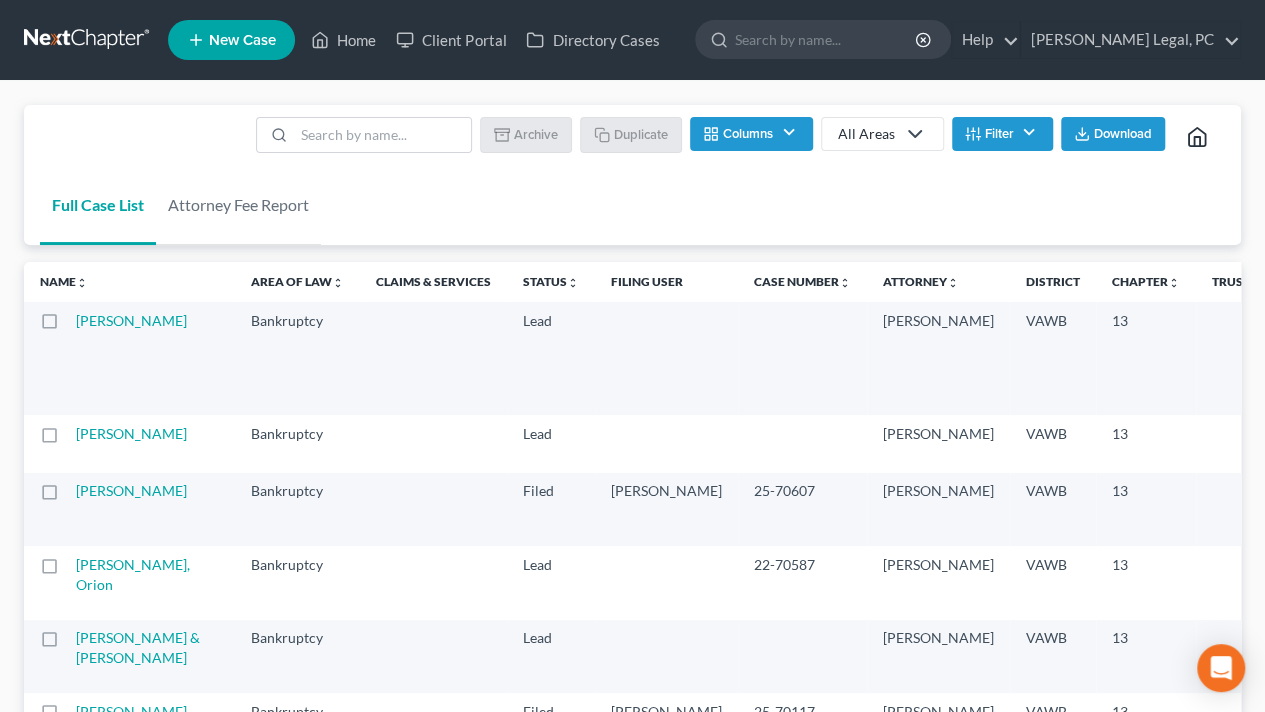 click on "Filter" at bounding box center (1002, 134) 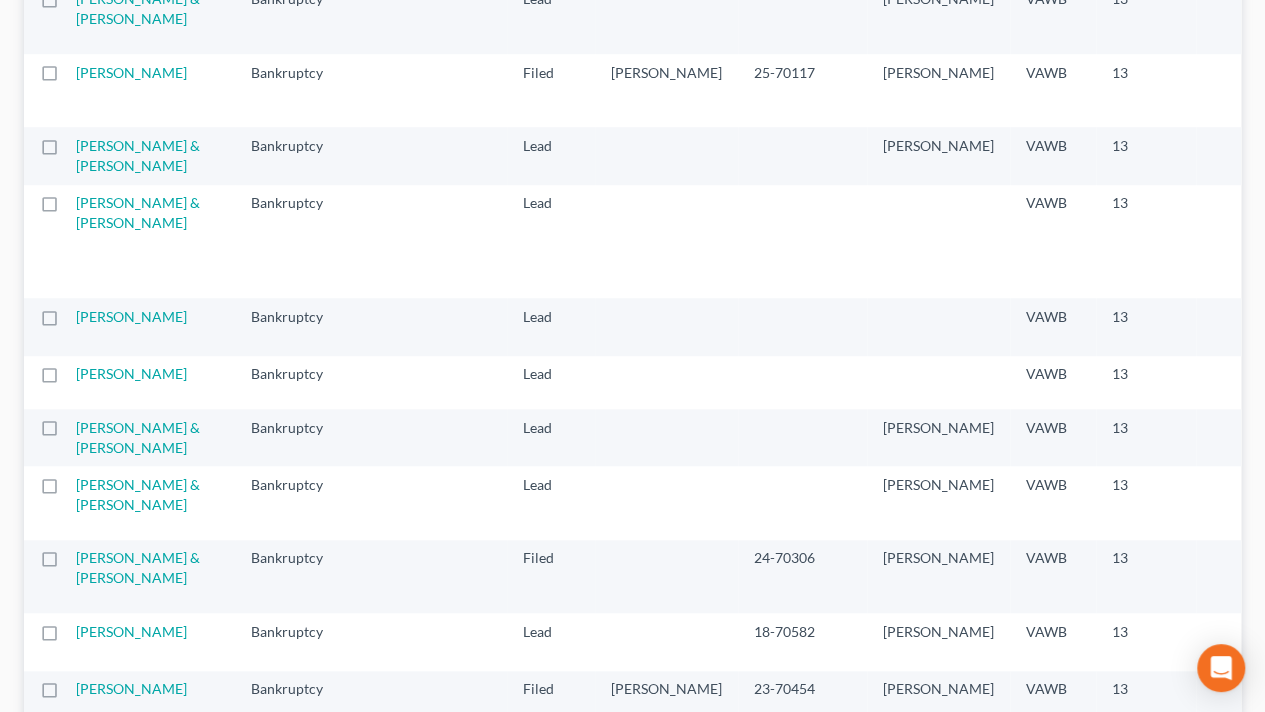 scroll, scrollTop: 645, scrollLeft: 0, axis: vertical 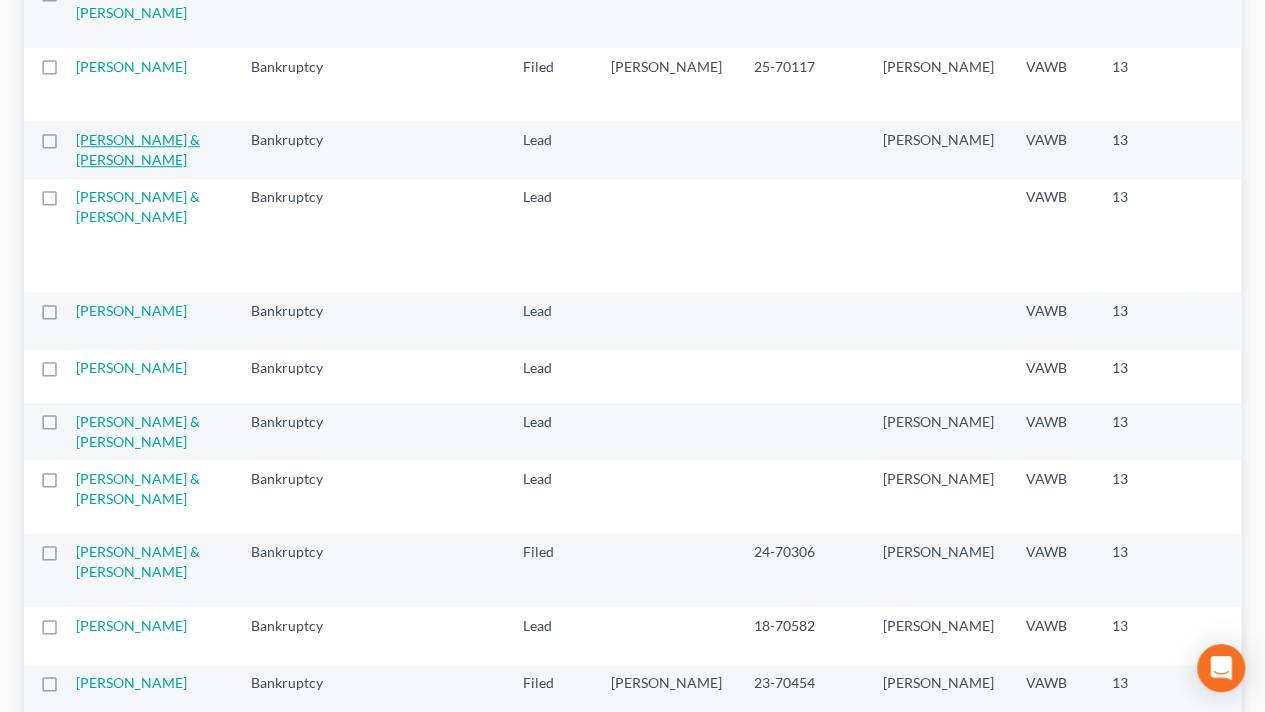 click on "[PERSON_NAME] & [PERSON_NAME]" at bounding box center (138, 149) 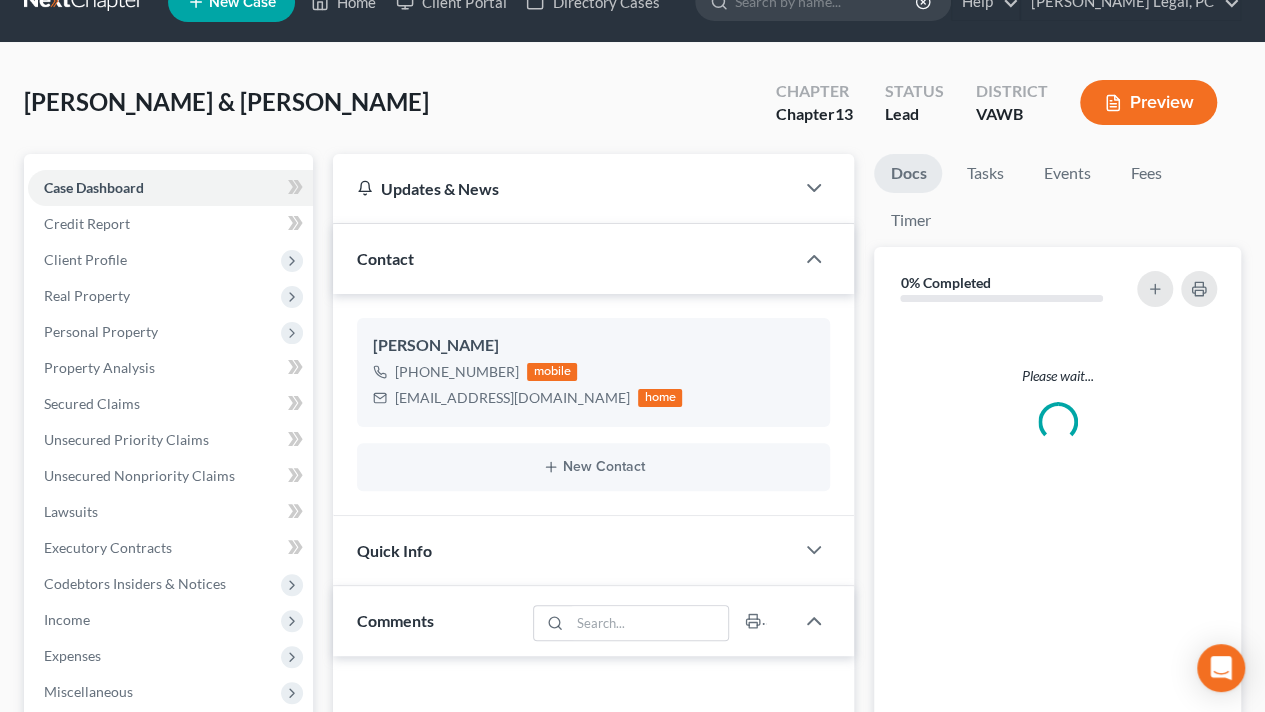 scroll, scrollTop: 0, scrollLeft: 0, axis: both 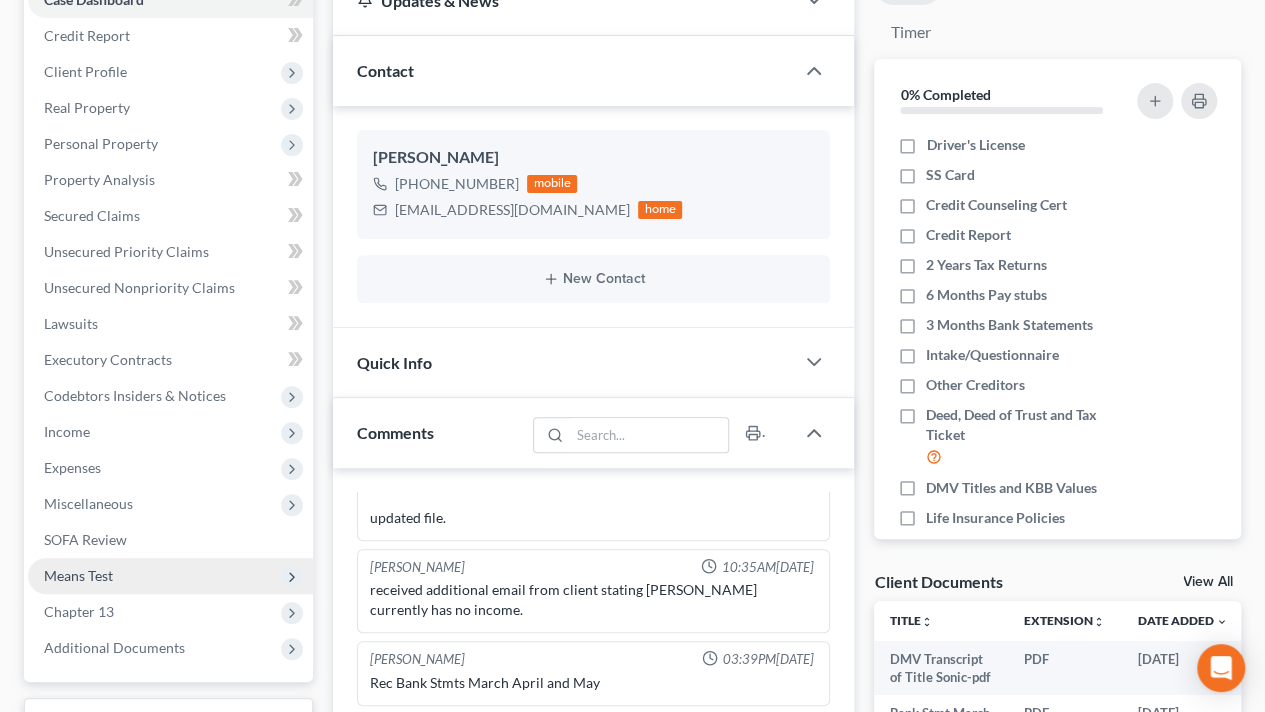 click on "Means Test" at bounding box center [78, 575] 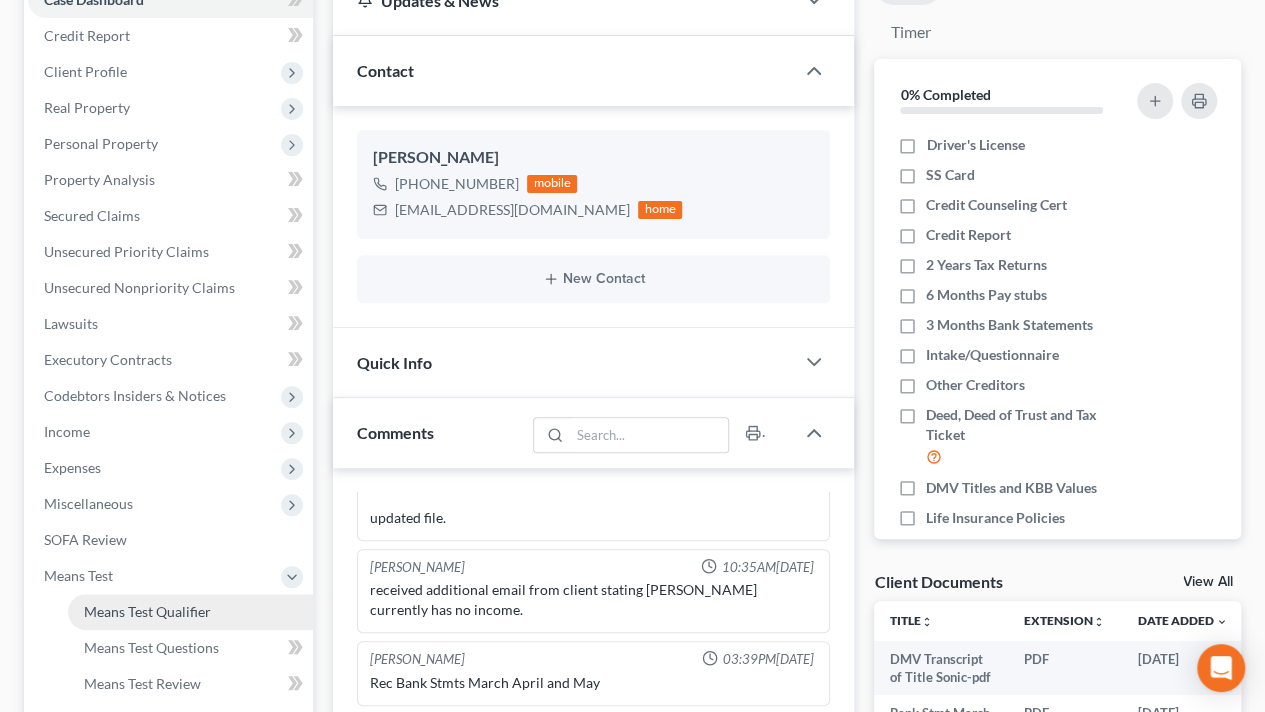 click on "Means Test Qualifier" at bounding box center [147, 611] 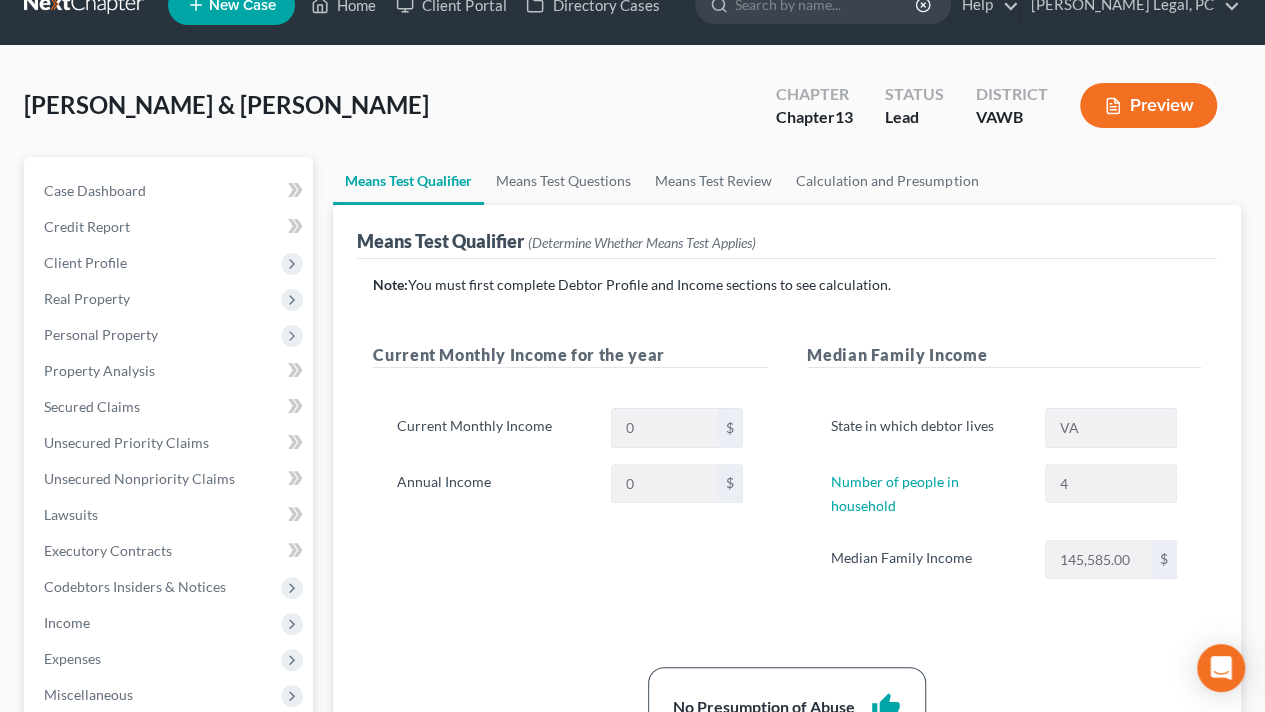 scroll, scrollTop: 22, scrollLeft: 0, axis: vertical 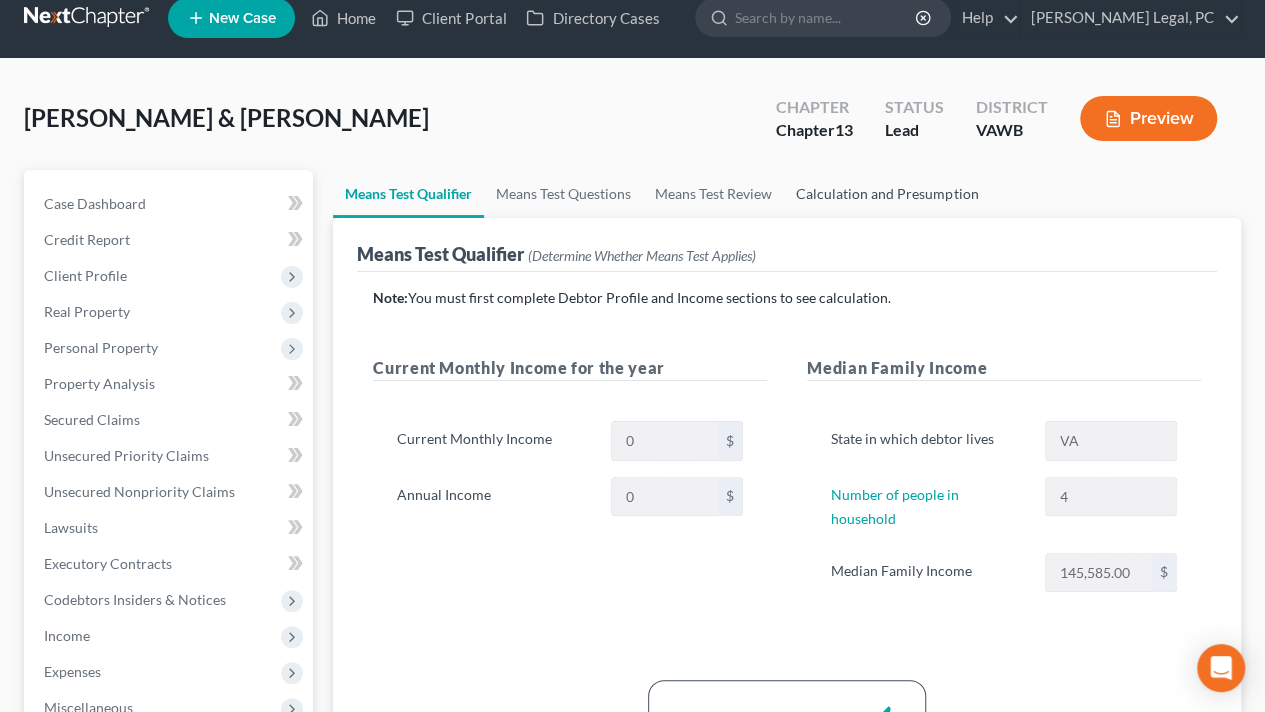 click on "Calculation and Presumption" at bounding box center [887, 194] 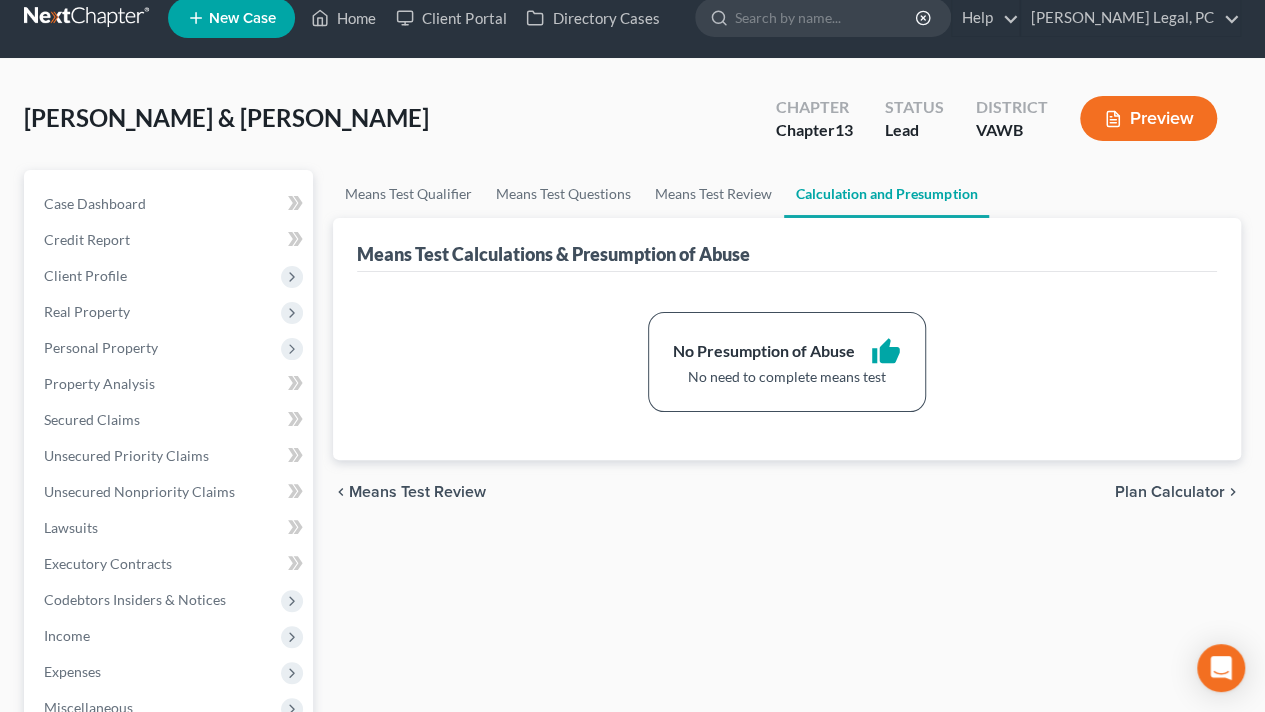 scroll, scrollTop: 0, scrollLeft: 0, axis: both 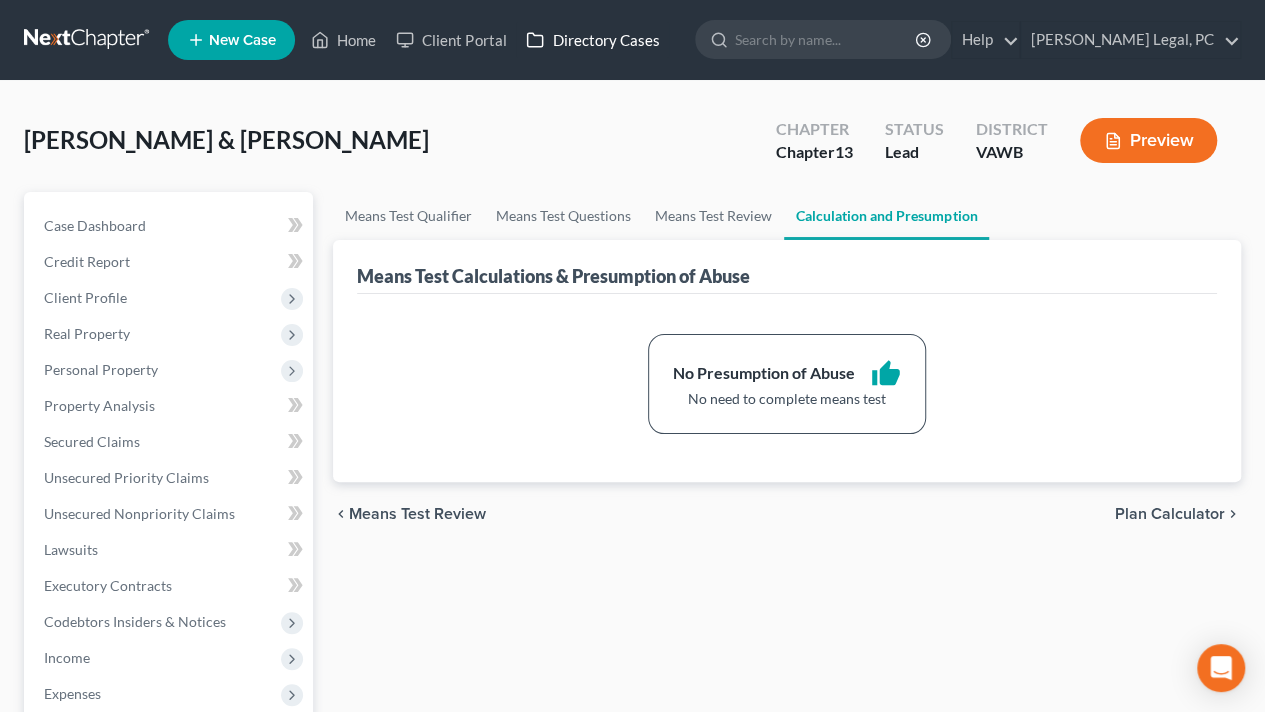 click on "Directory Cases" at bounding box center [592, 40] 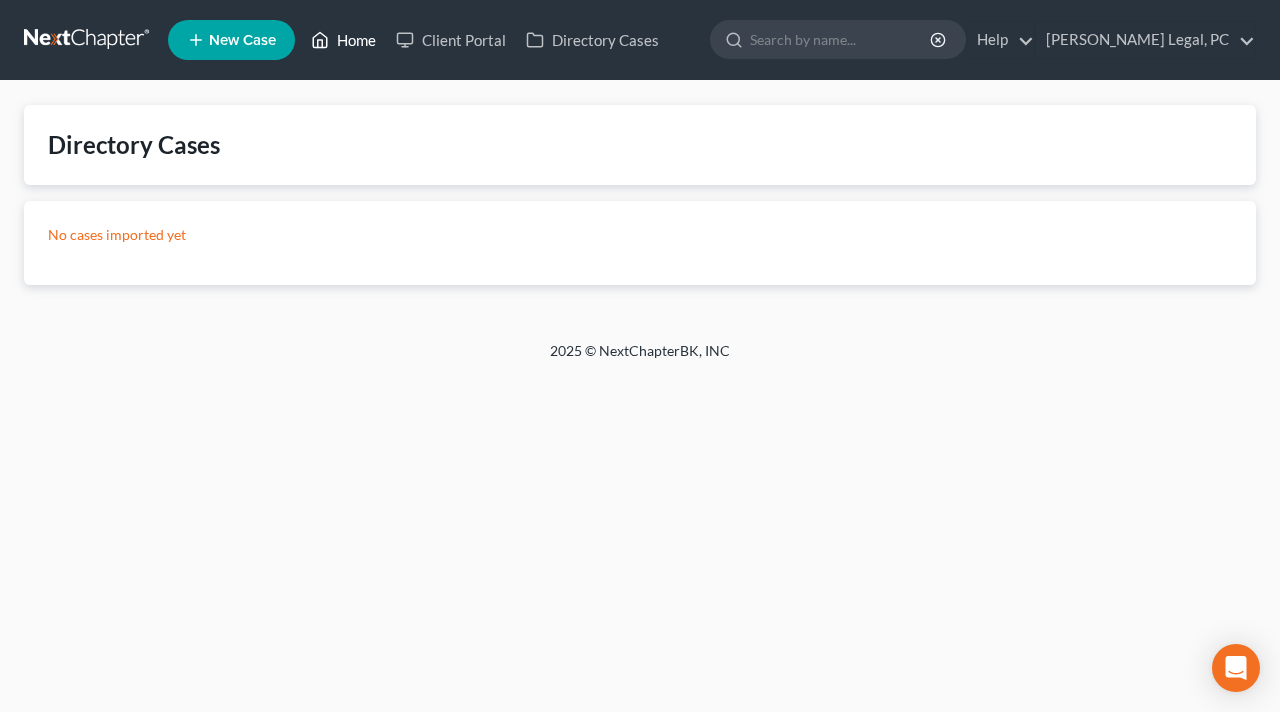 click on "Home" at bounding box center [343, 40] 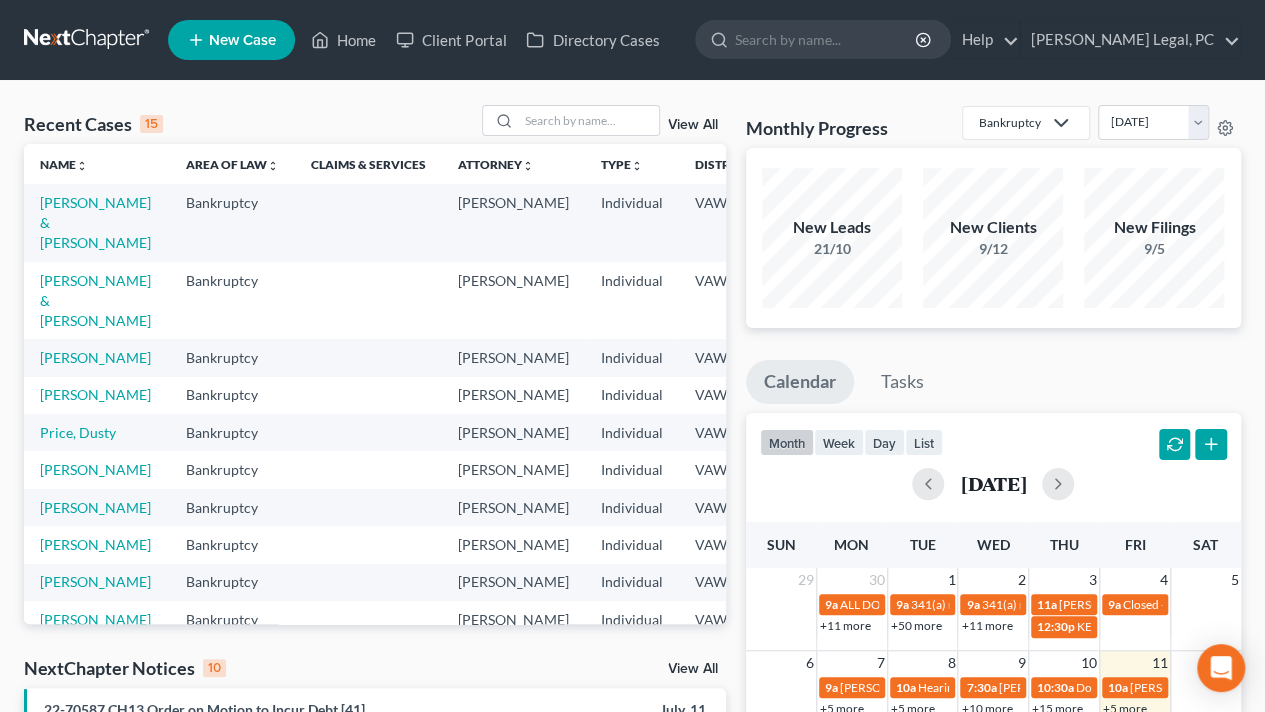 click on "View All" at bounding box center (693, 125) 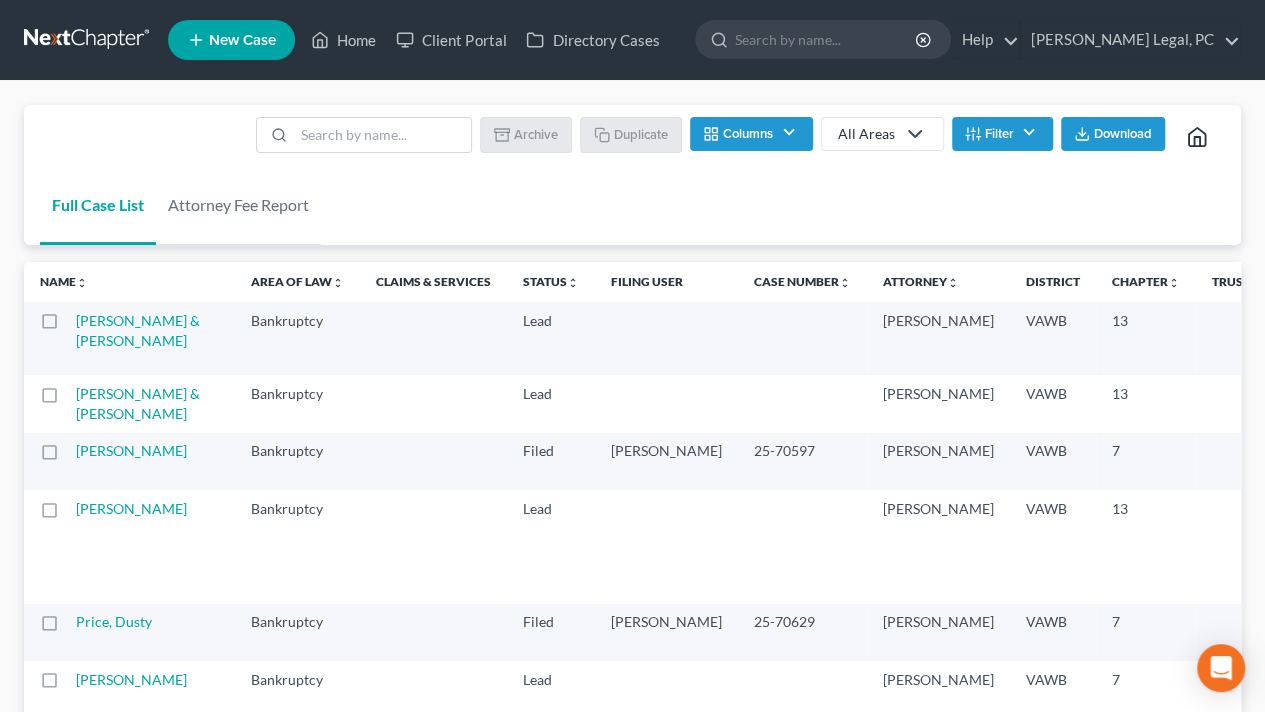 click on "Filter" at bounding box center [1002, 134] 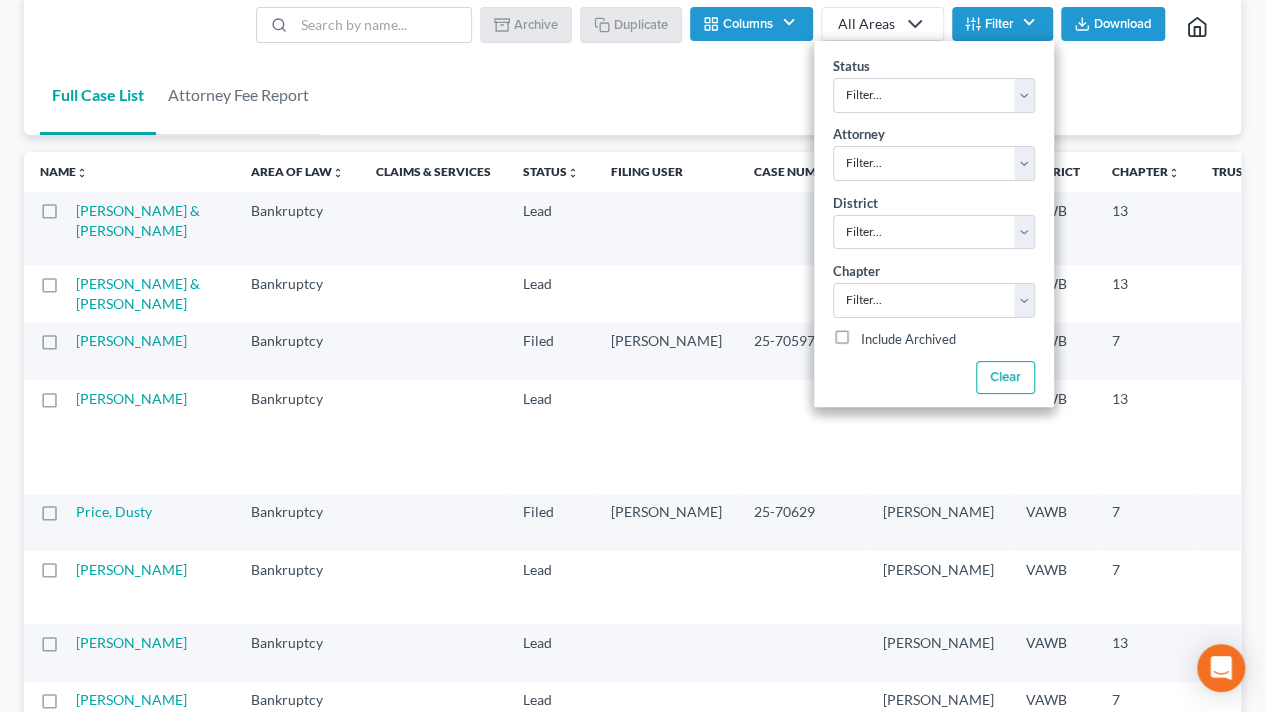 scroll, scrollTop: 0, scrollLeft: 0, axis: both 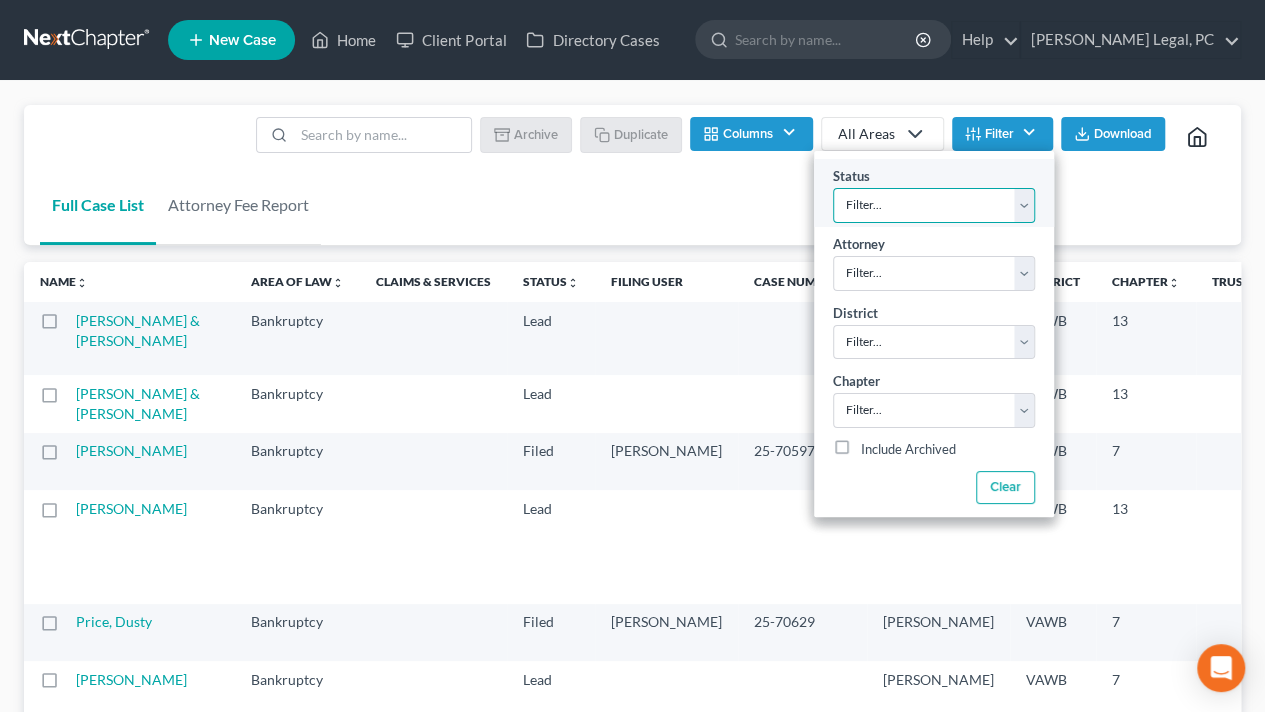 click on "Filter... Discharged Discharged & Reported Discharge Litigation Dismissal Notice Dismissed Dismissed & Litigation Filed Filed / Pre 341 Inactive In Progress Lead Lost Lead Plan Confirmation Plan Failing Possible Post 341 Pre Confirmation Preparing to File Ready to File Ready to Sign Rejected Retained To Review Withdrawn As Counsel" at bounding box center (934, 205) 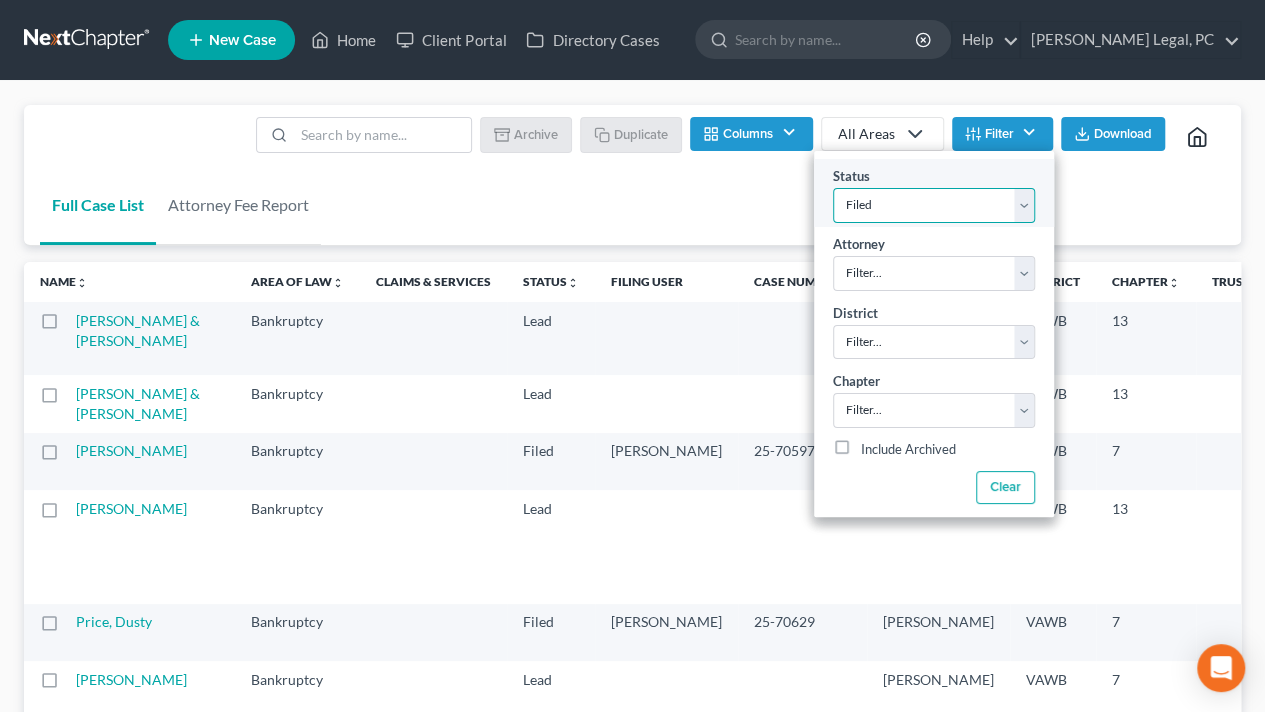 click on "Filter... Discharged Discharged & Reported Discharge Litigation Dismissal Notice Dismissed Dismissed & Litigation Filed Filed / Pre 341 Inactive In Progress Lead Lost Lead Plan Confirmation Plan Failing Possible Post 341 Pre Confirmation Preparing to File Ready to File Ready to Sign Rejected Retained To Review Withdrawn As Counsel" at bounding box center (934, 205) 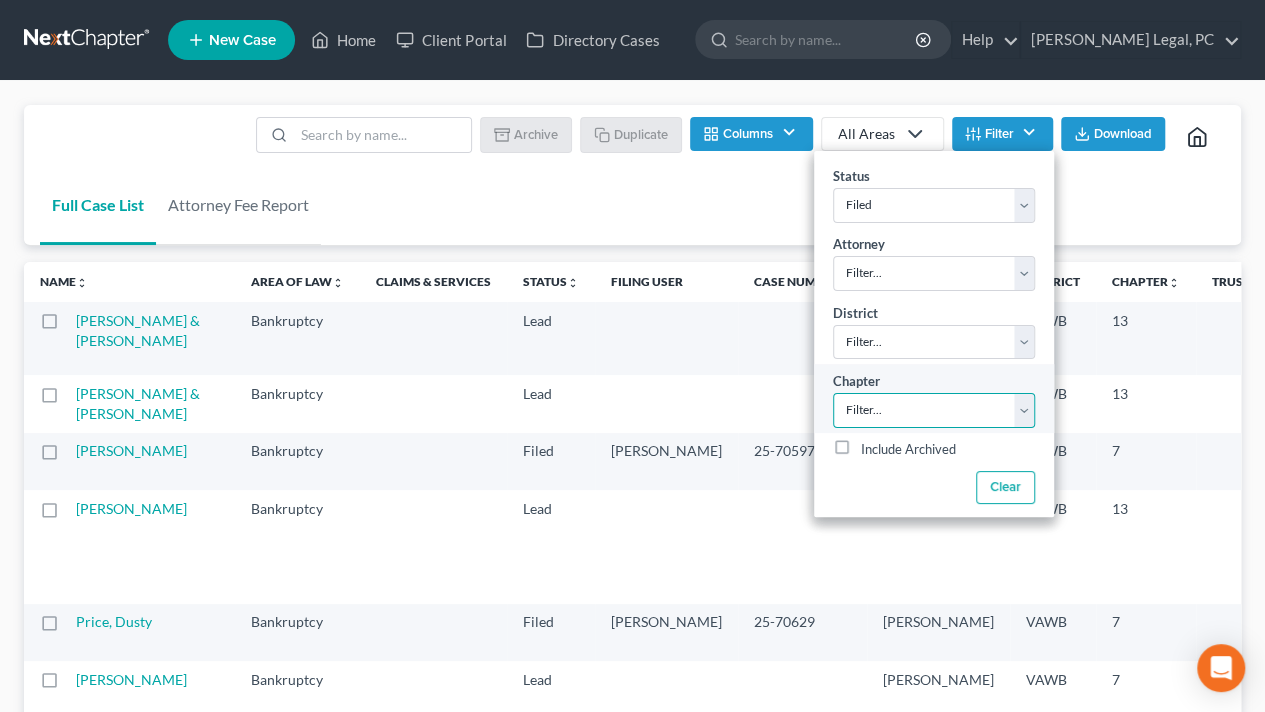 click on "Filter... 7 11 13" at bounding box center [934, 410] 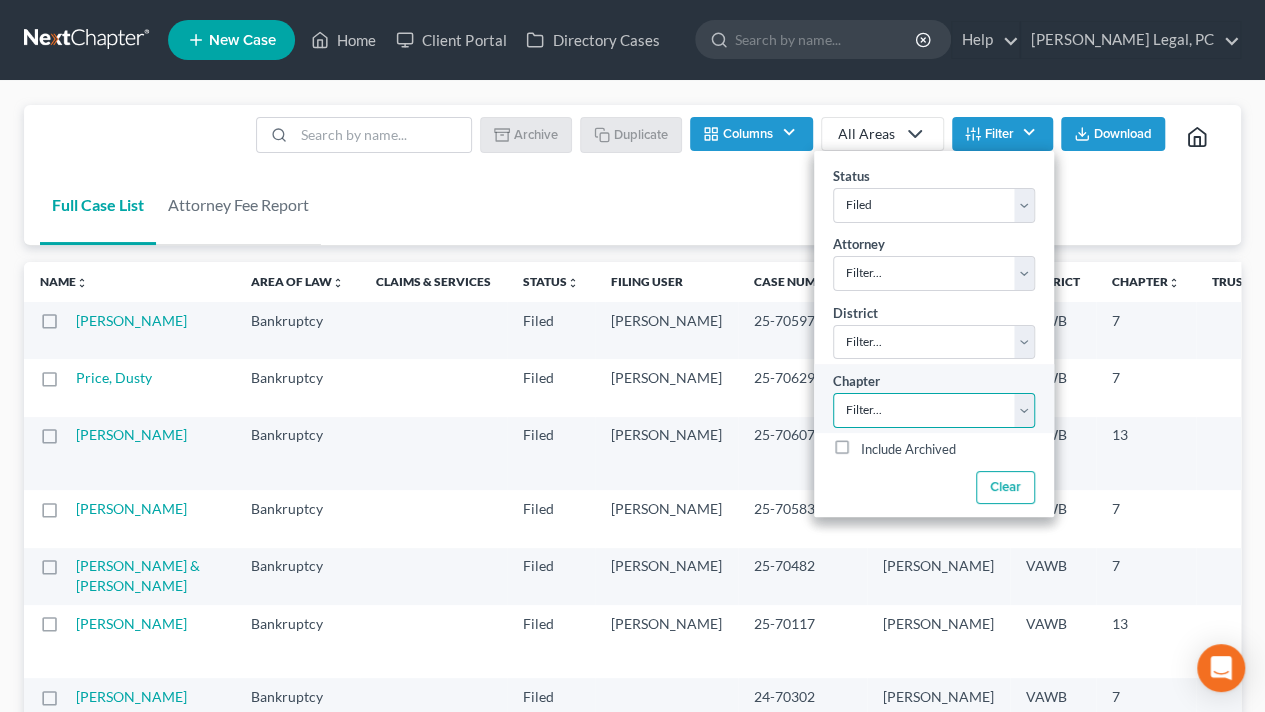 select on "2" 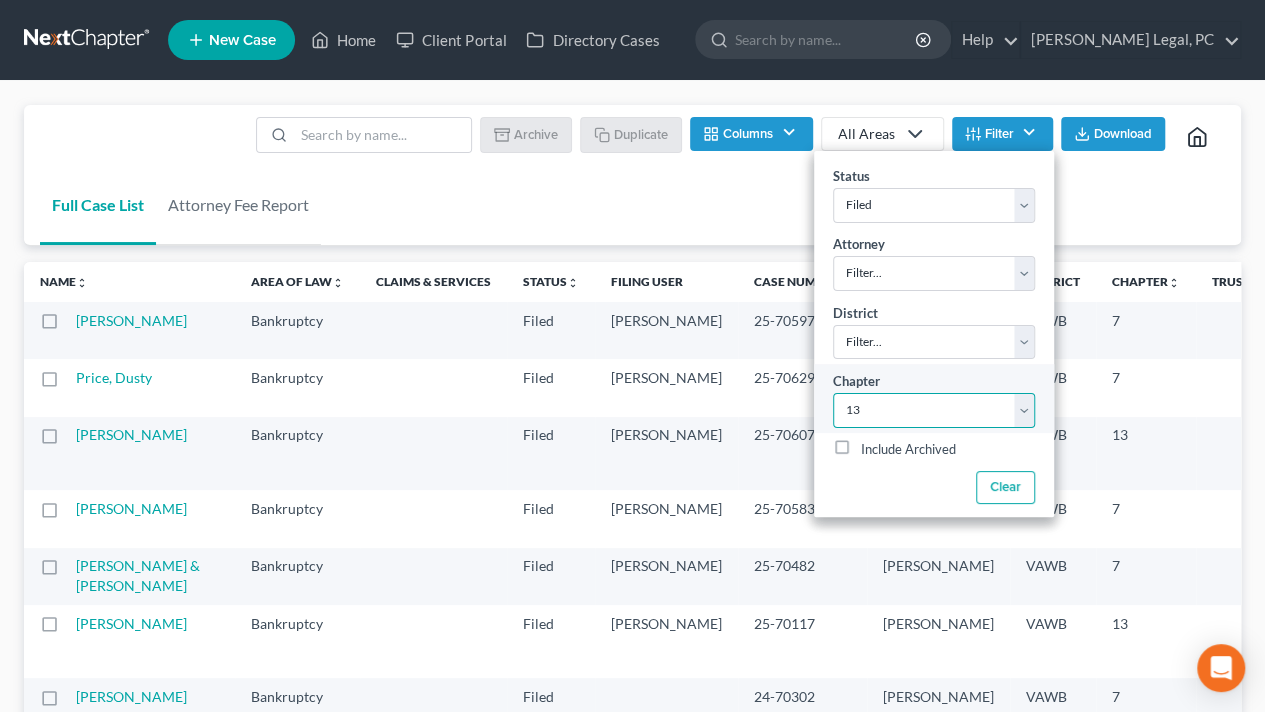 click on "Filter... 7 11 13" at bounding box center (934, 410) 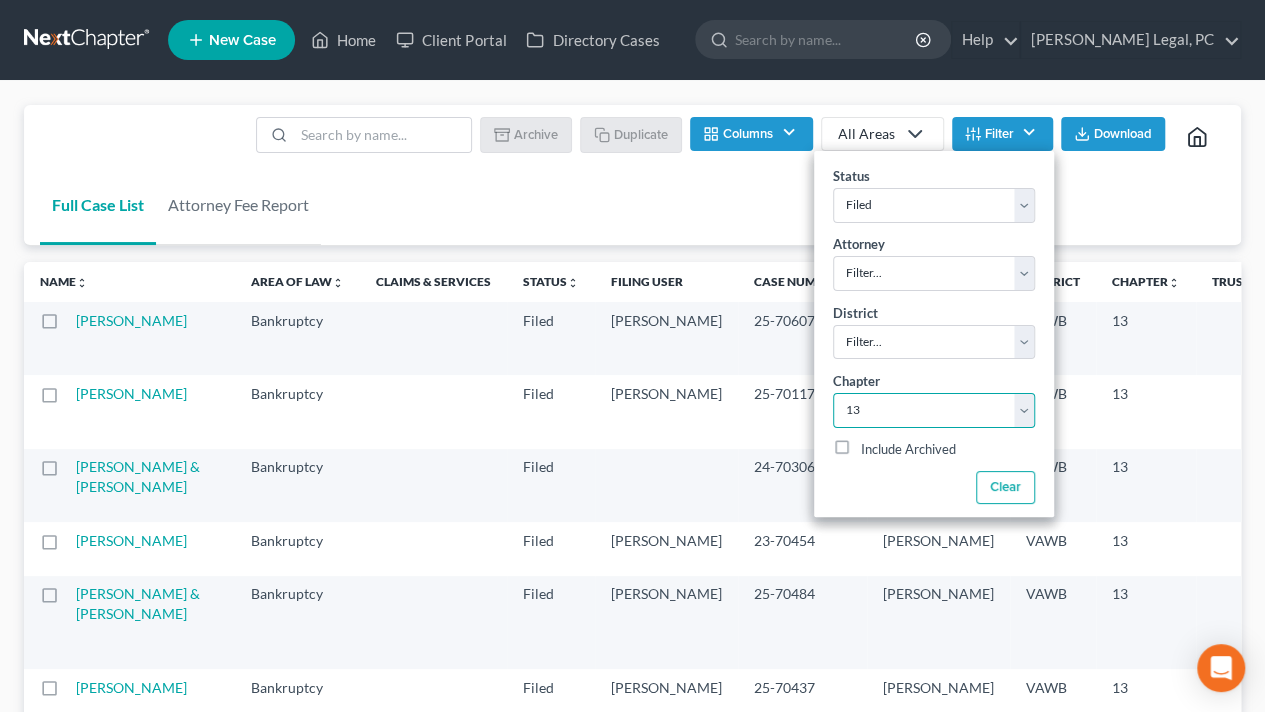 click at bounding box center (50, 338) 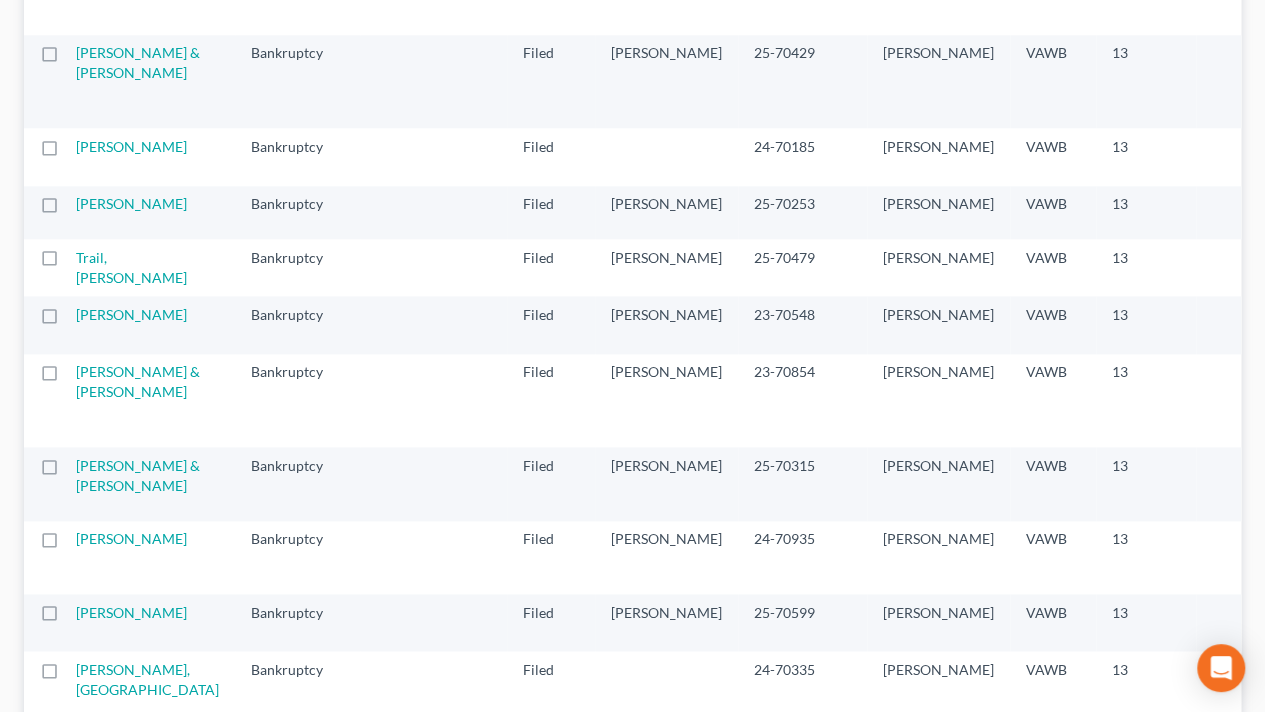 scroll, scrollTop: 1121, scrollLeft: 0, axis: vertical 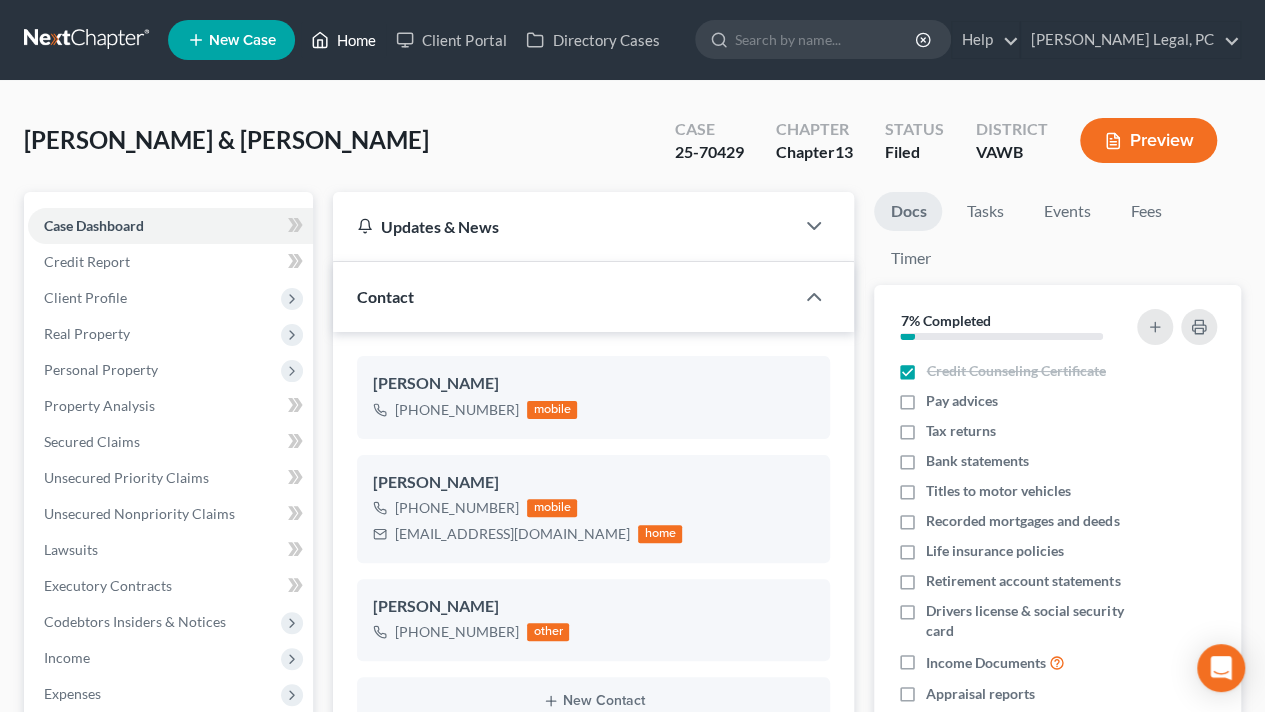 click on "Home" at bounding box center [343, 40] 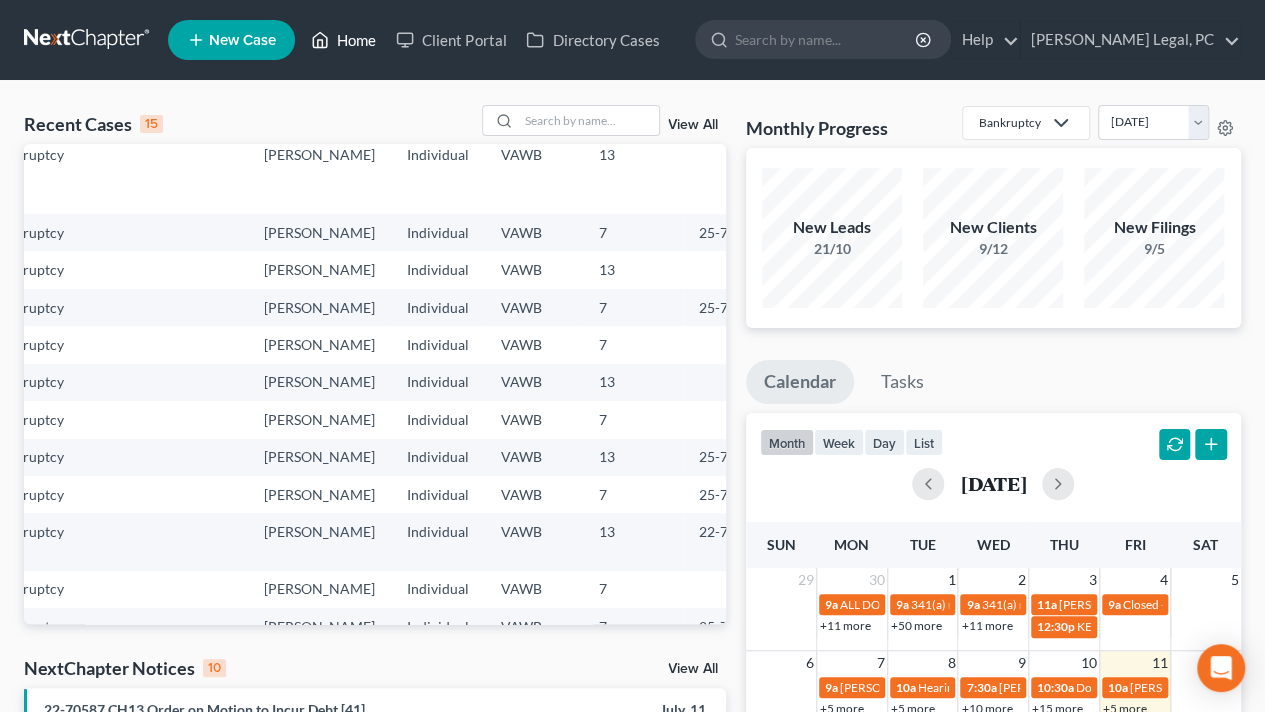 scroll, scrollTop: 280, scrollLeft: 0, axis: vertical 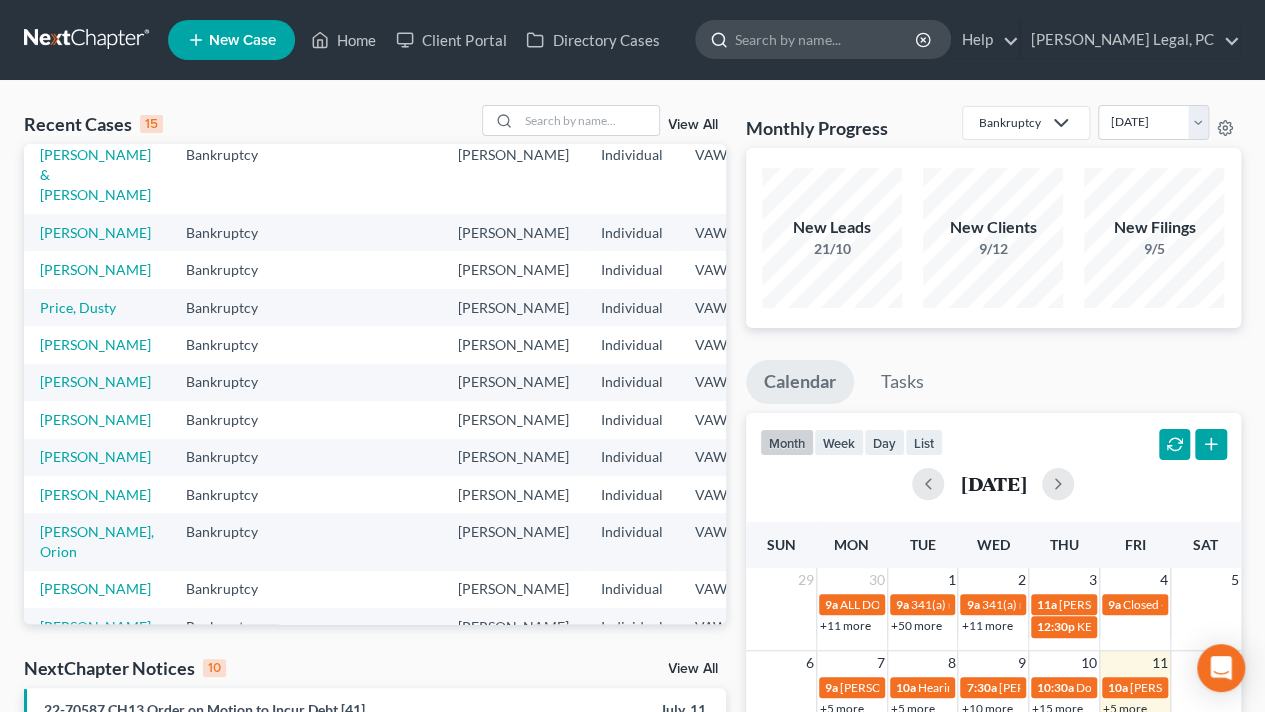 click at bounding box center [826, 39] 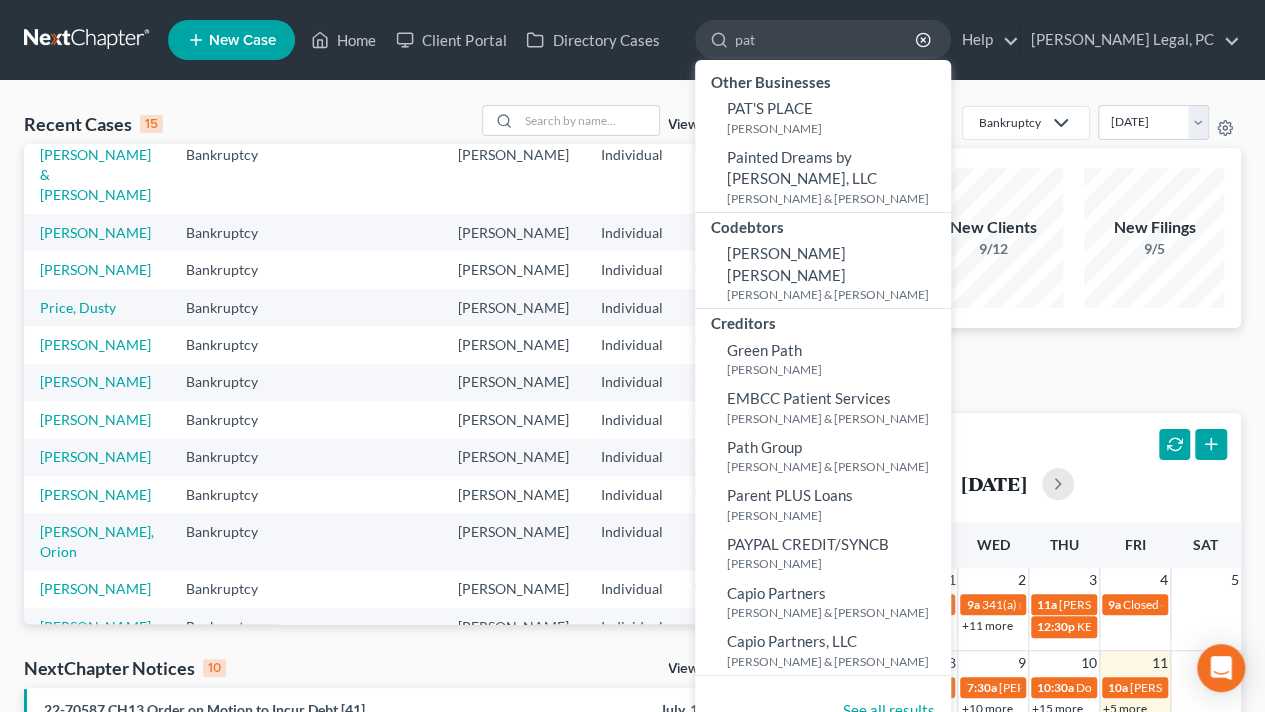type on "pat" 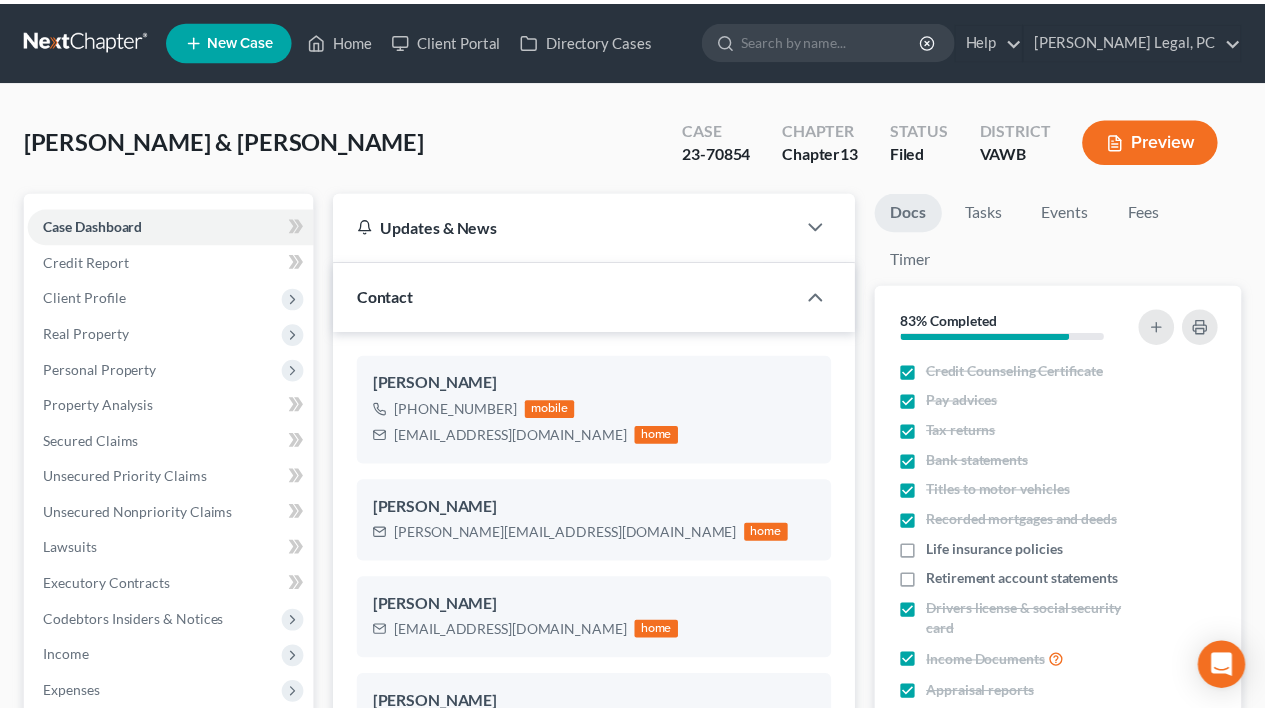 scroll, scrollTop: 0, scrollLeft: 0, axis: both 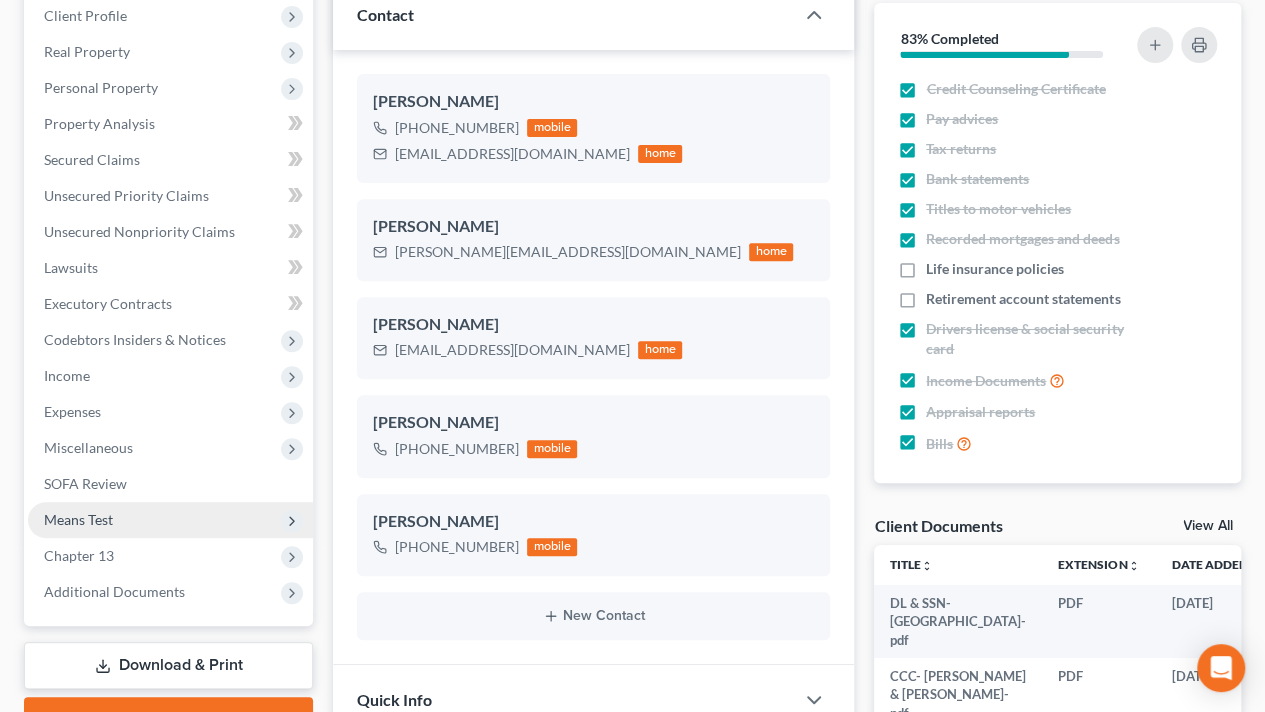 click on "Means Test" at bounding box center (78, 519) 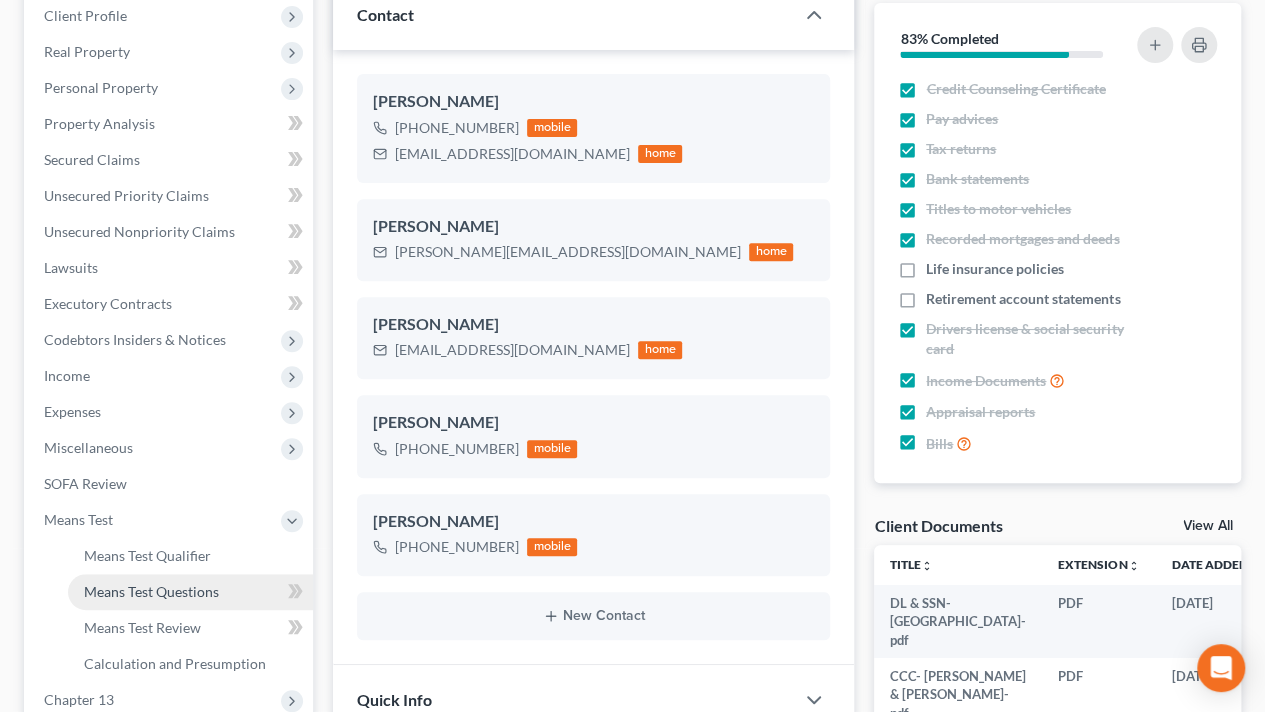 click on "Means Test Questions" at bounding box center [151, 591] 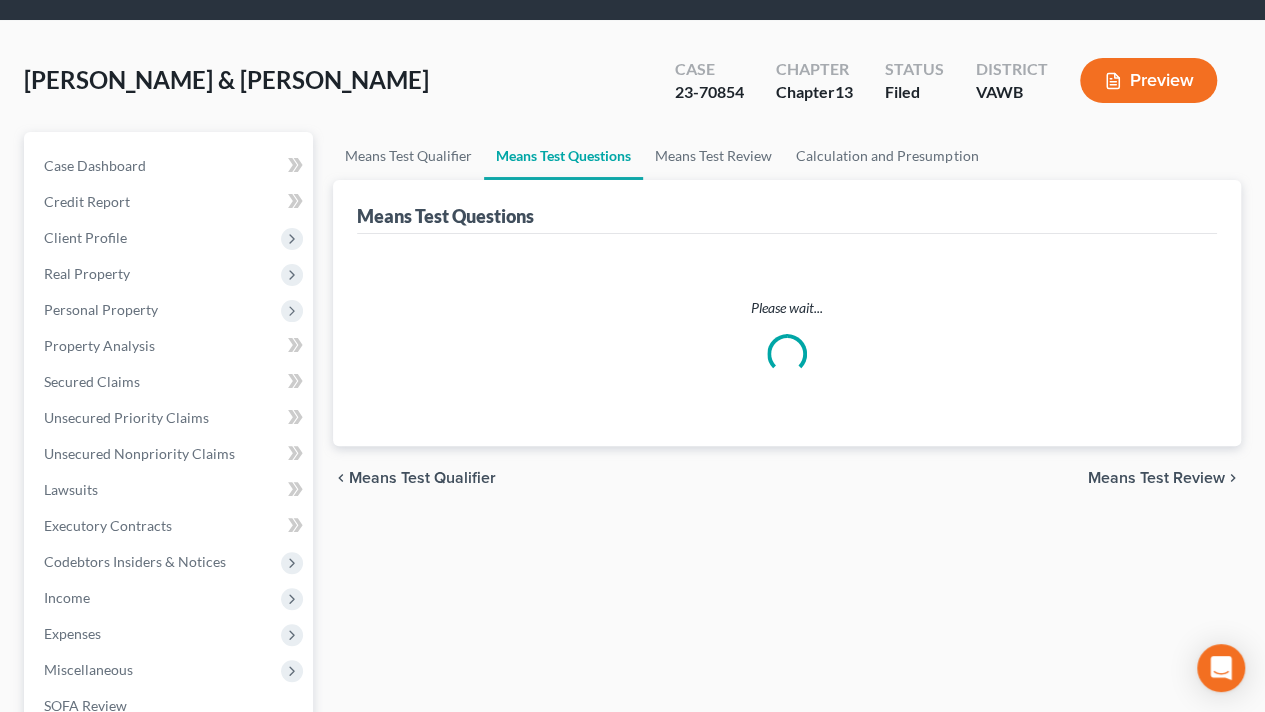 scroll, scrollTop: 0, scrollLeft: 0, axis: both 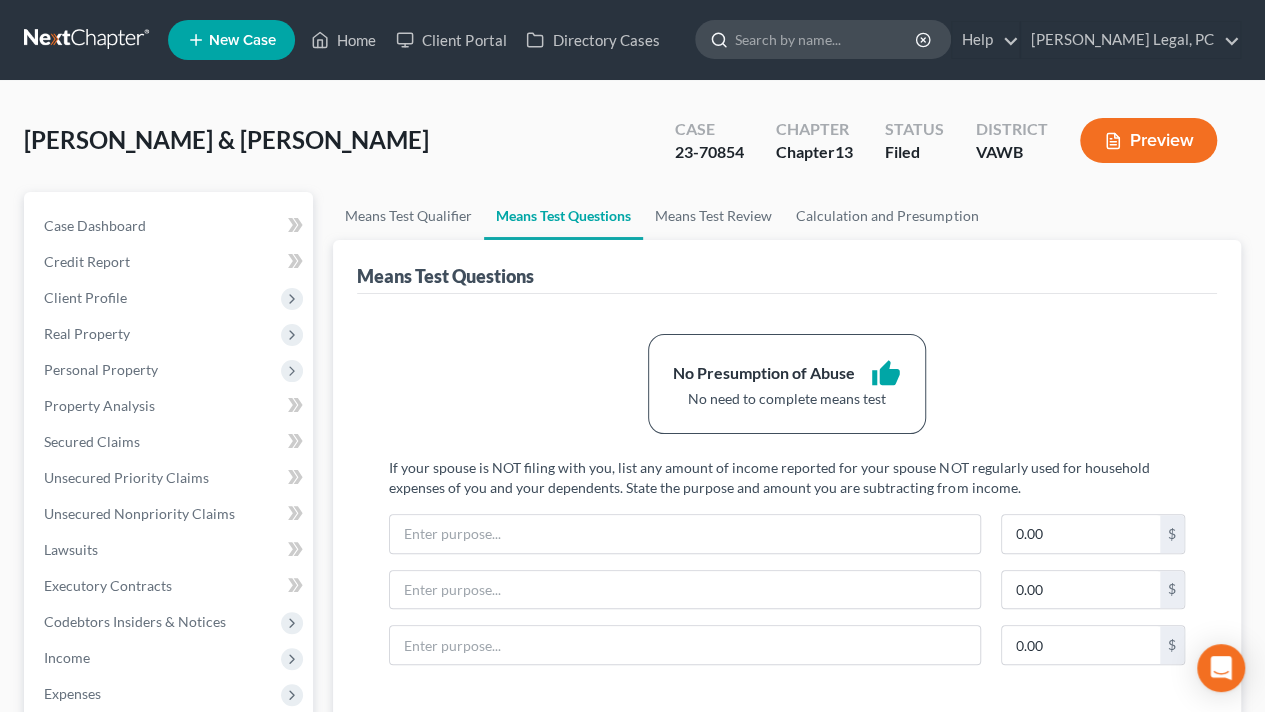 click at bounding box center (826, 39) 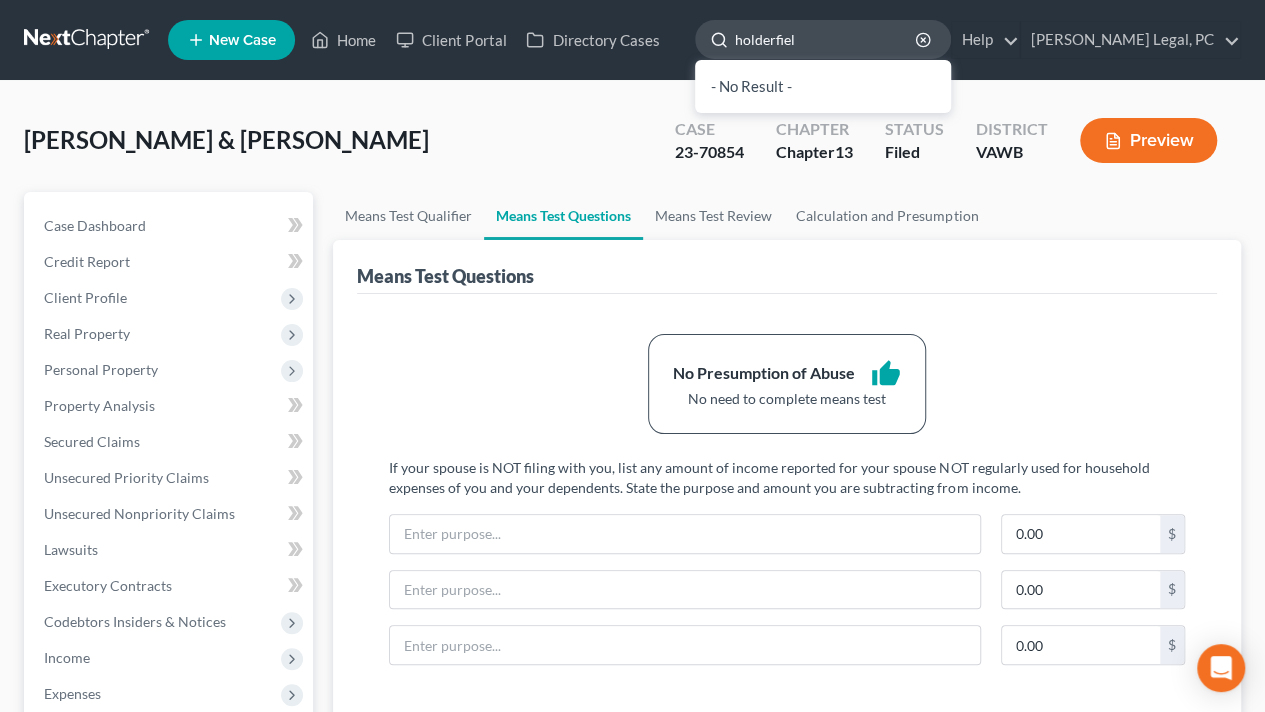 type on "holderfield" 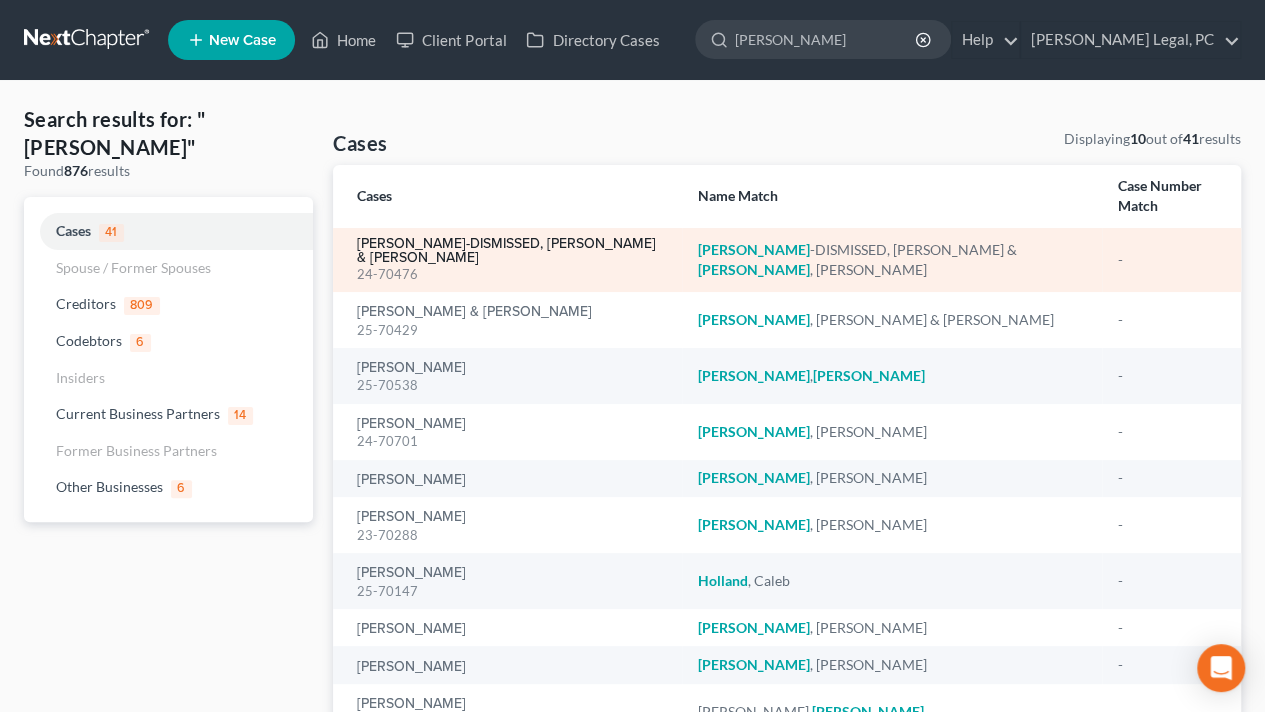 click on "Holderfield-DISMISSED, Christopher & Holderfield, Sara" at bounding box center [511, 251] 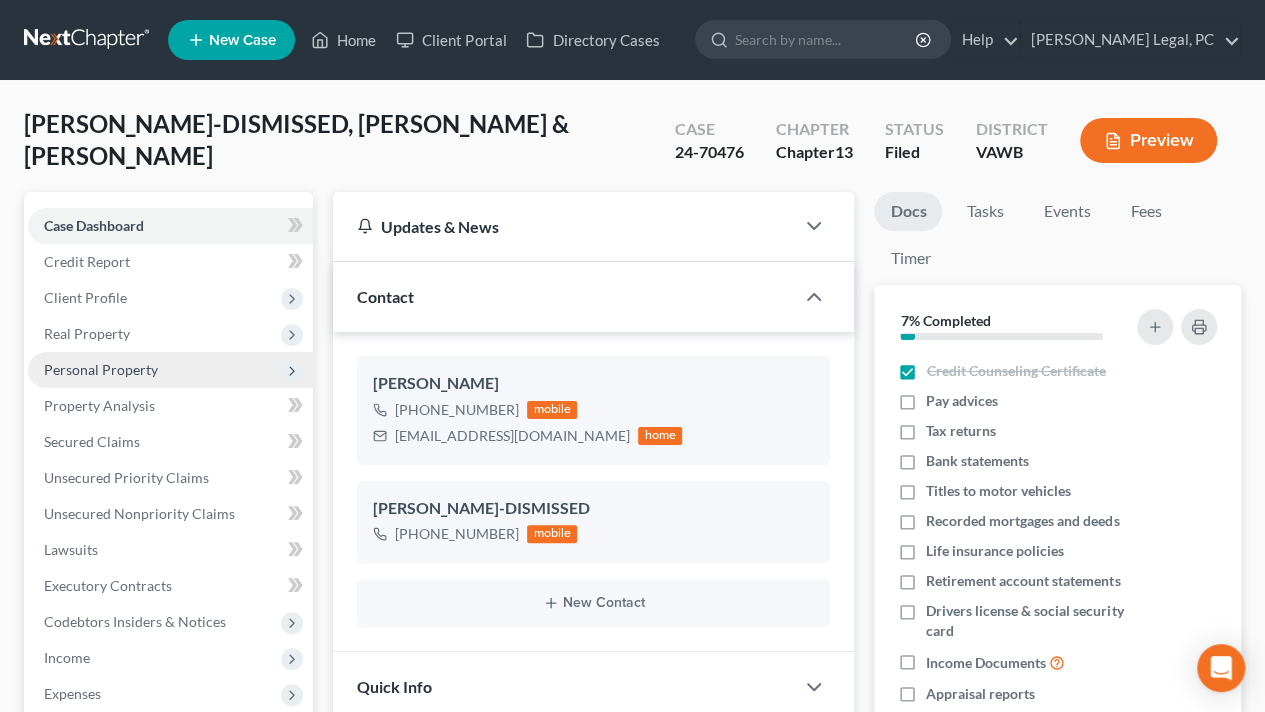 scroll, scrollTop: 508, scrollLeft: 0, axis: vertical 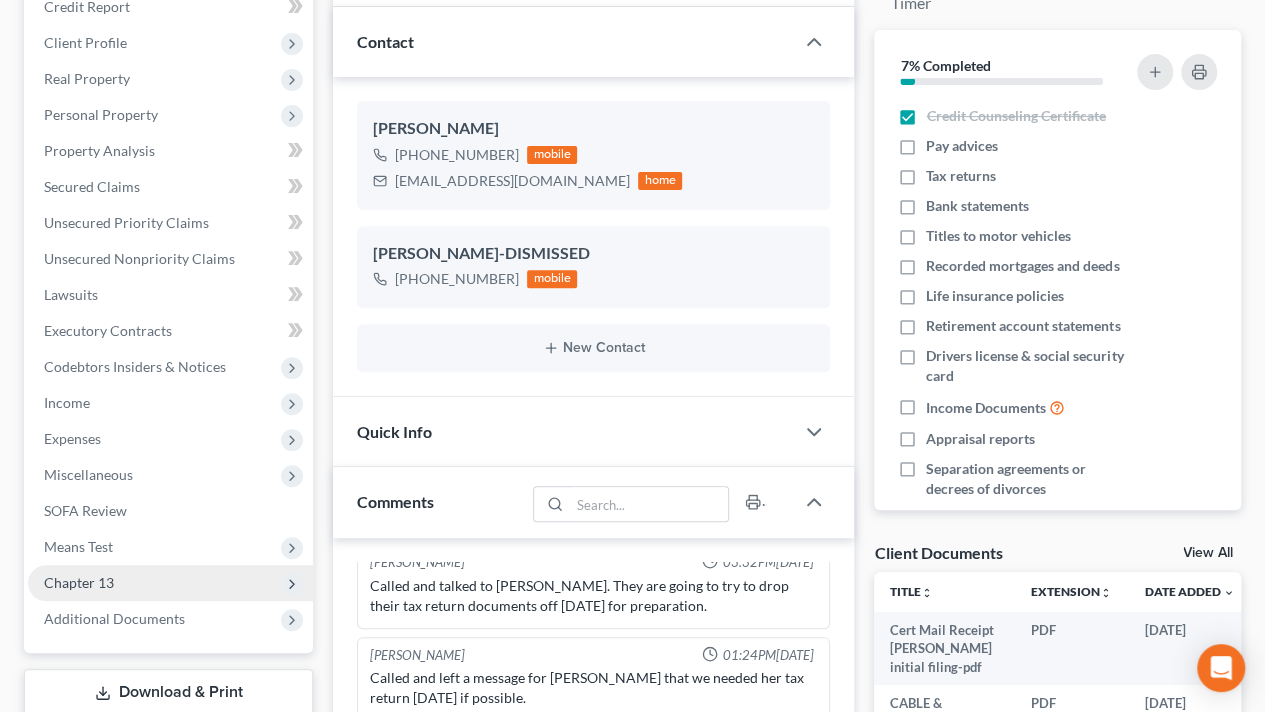 click on "Chapter 13" at bounding box center (79, 582) 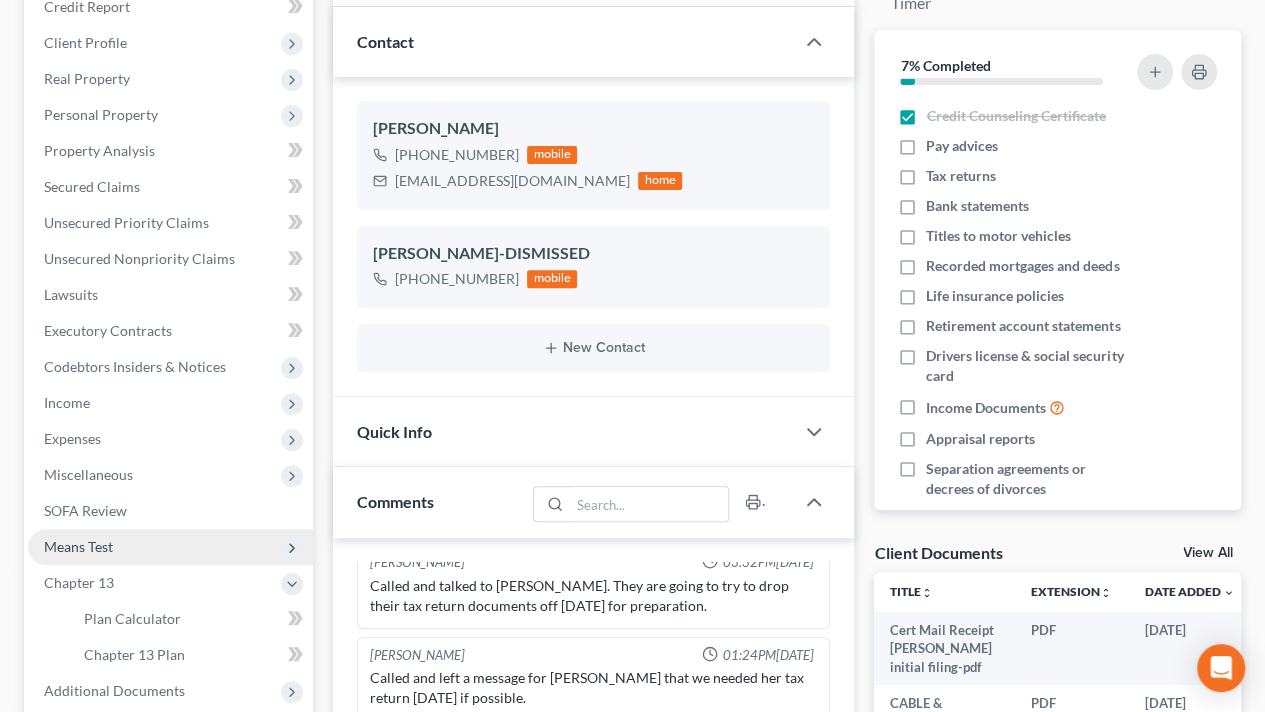 click on "Means Test" at bounding box center [78, 546] 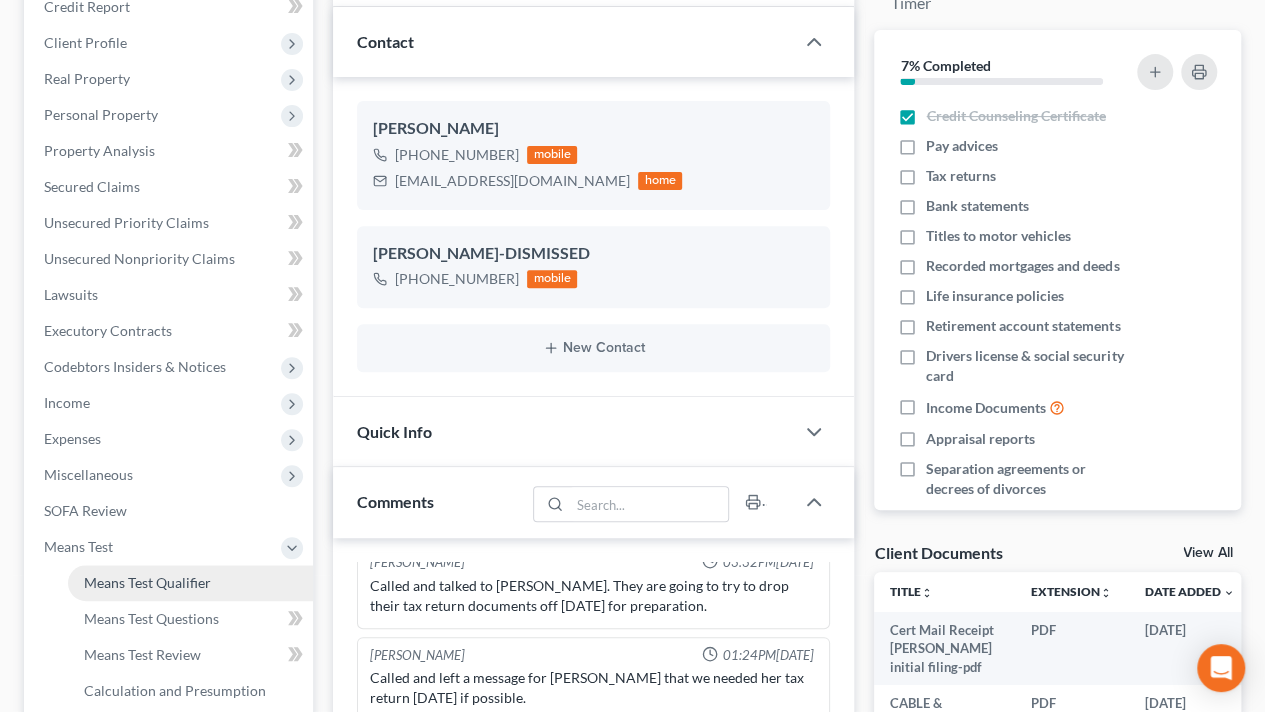 click on "Means Test Qualifier" at bounding box center (147, 582) 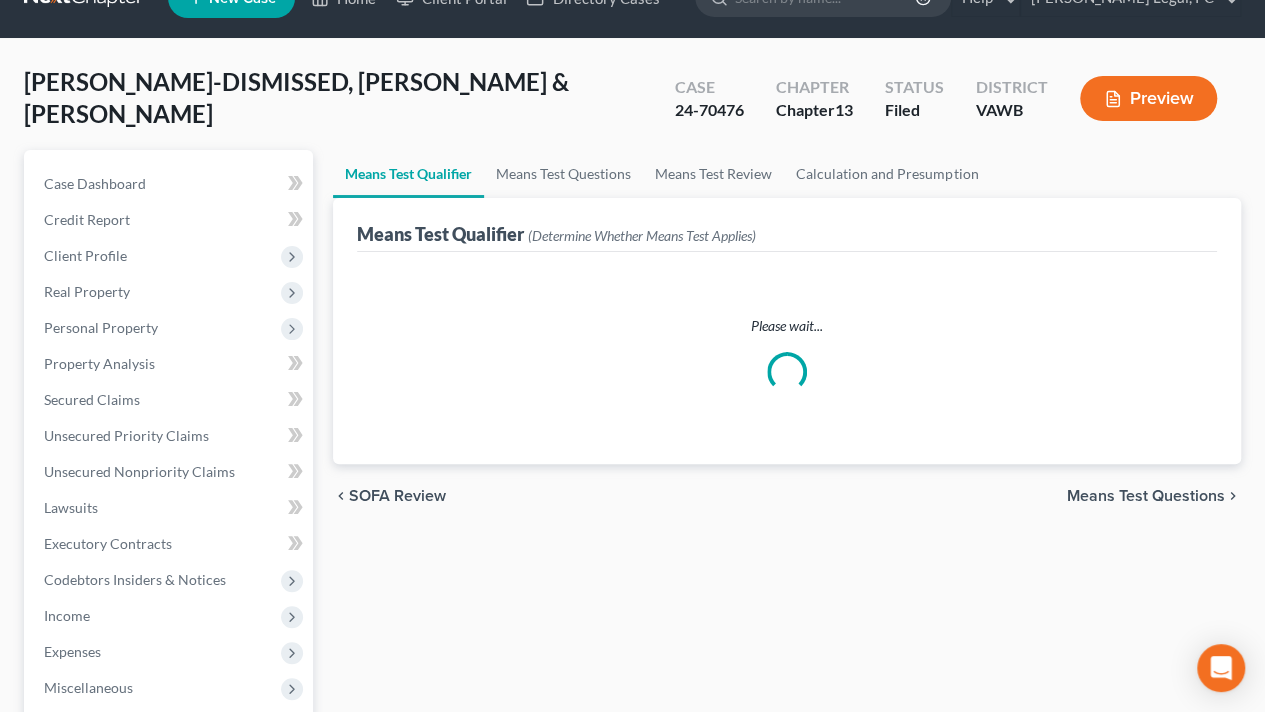 scroll, scrollTop: 0, scrollLeft: 0, axis: both 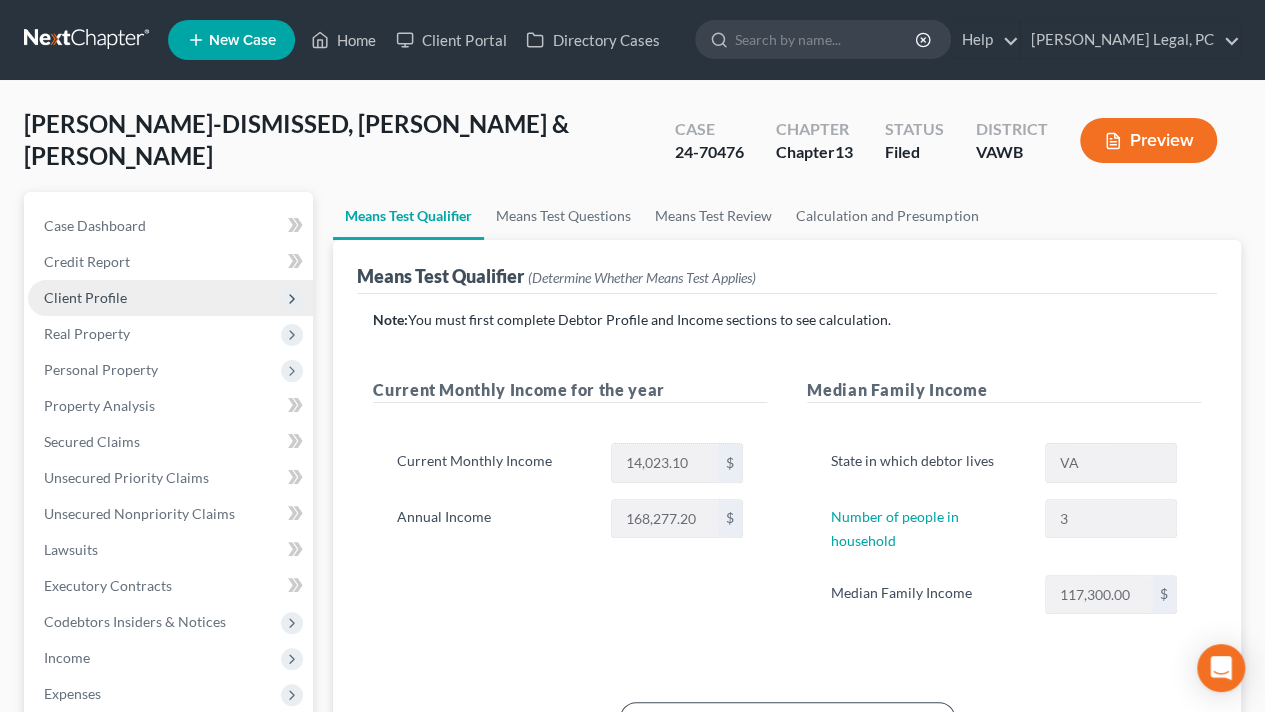 click on "Client Profile" at bounding box center (85, 297) 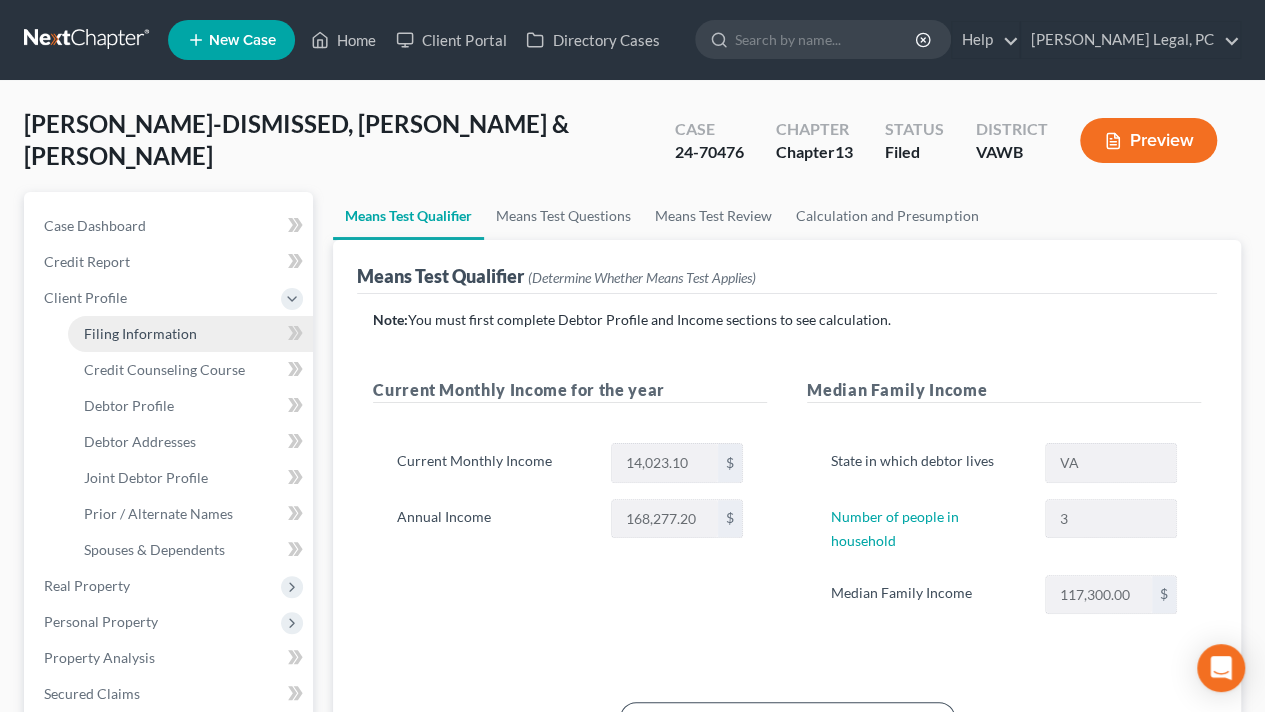 click on "Filing Information" at bounding box center [140, 333] 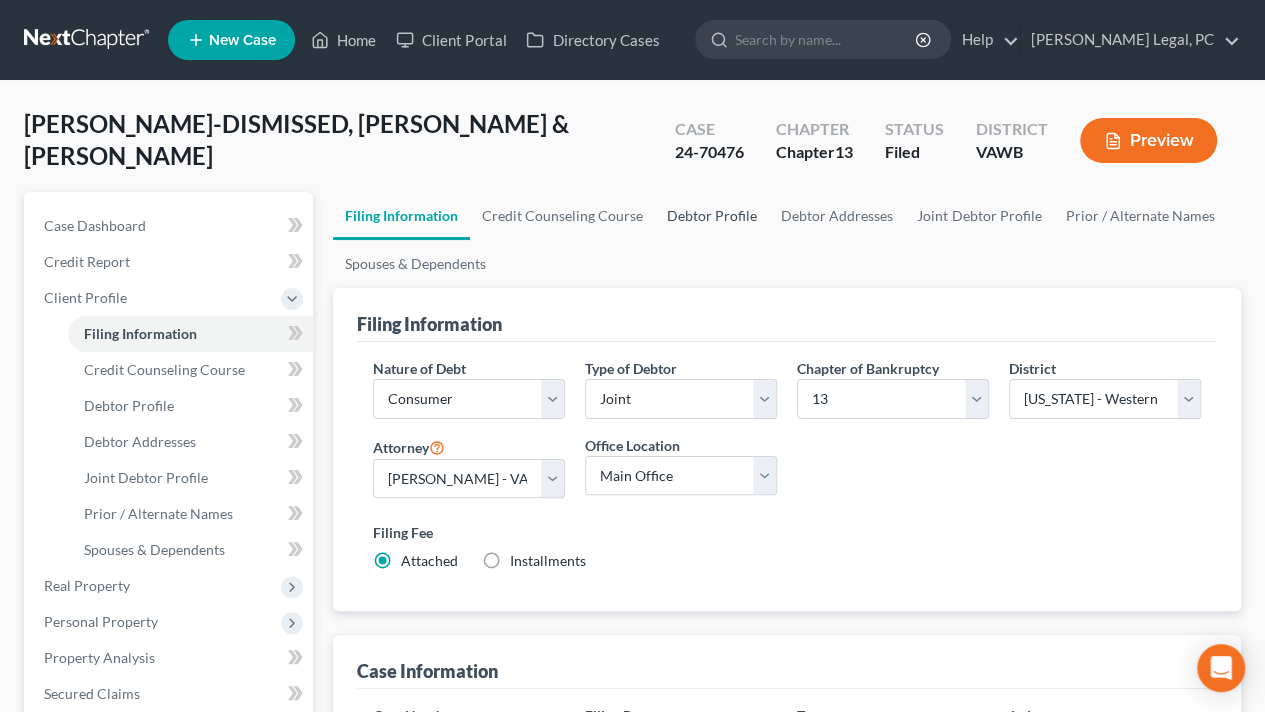 click on "Debtor Profile" at bounding box center (712, 216) 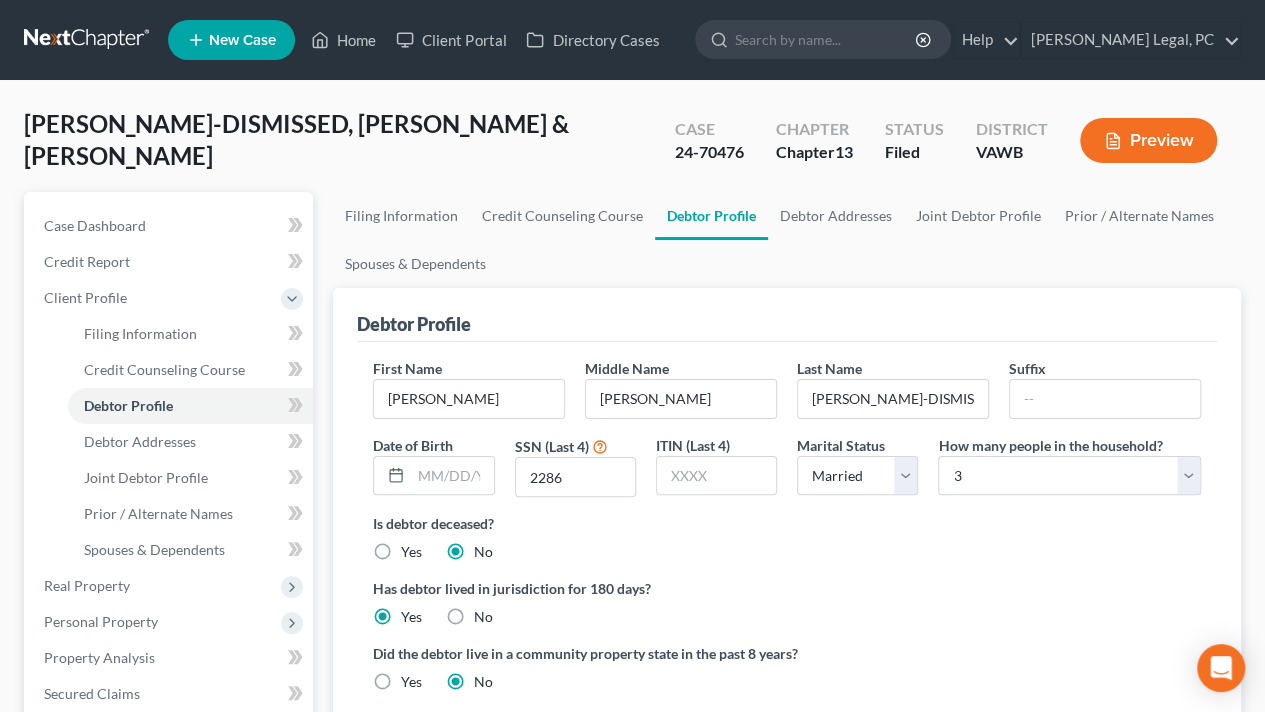radio on "true" 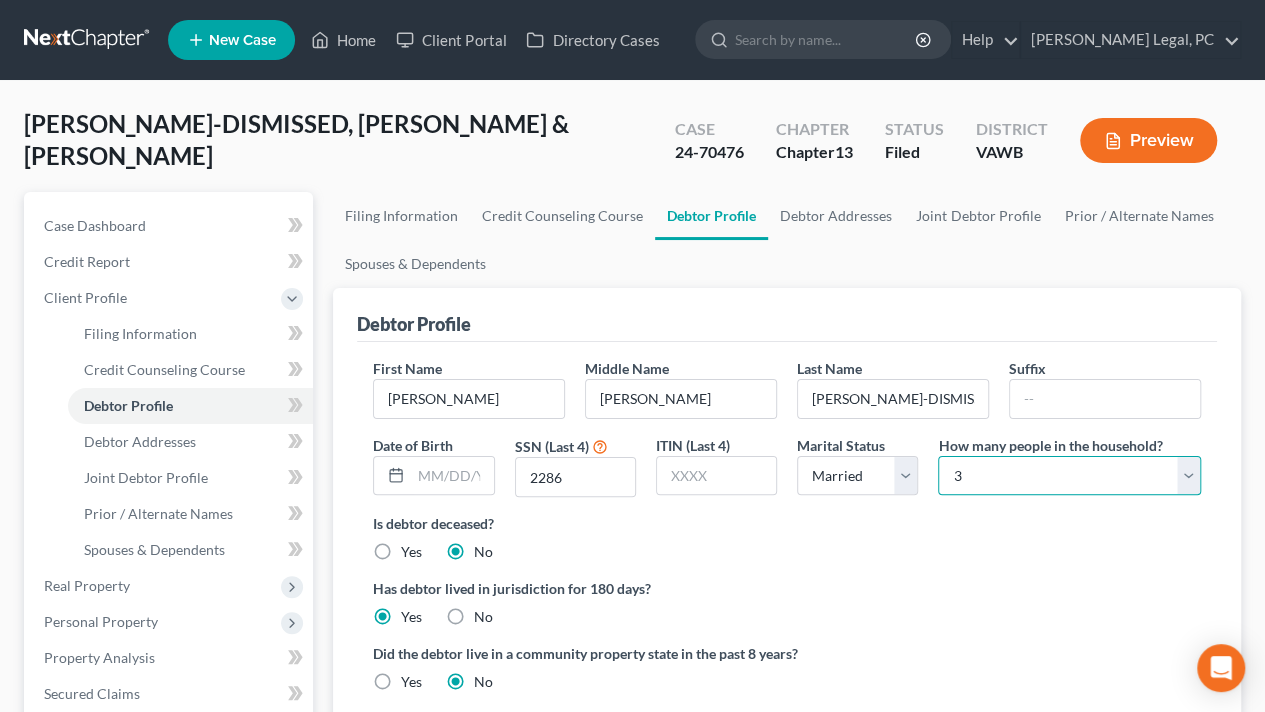 click on "Select 1 2 3 4 5 6 7 8 9 10 11 12 13 14 15 16 17 18 19 20" at bounding box center (1069, 476) 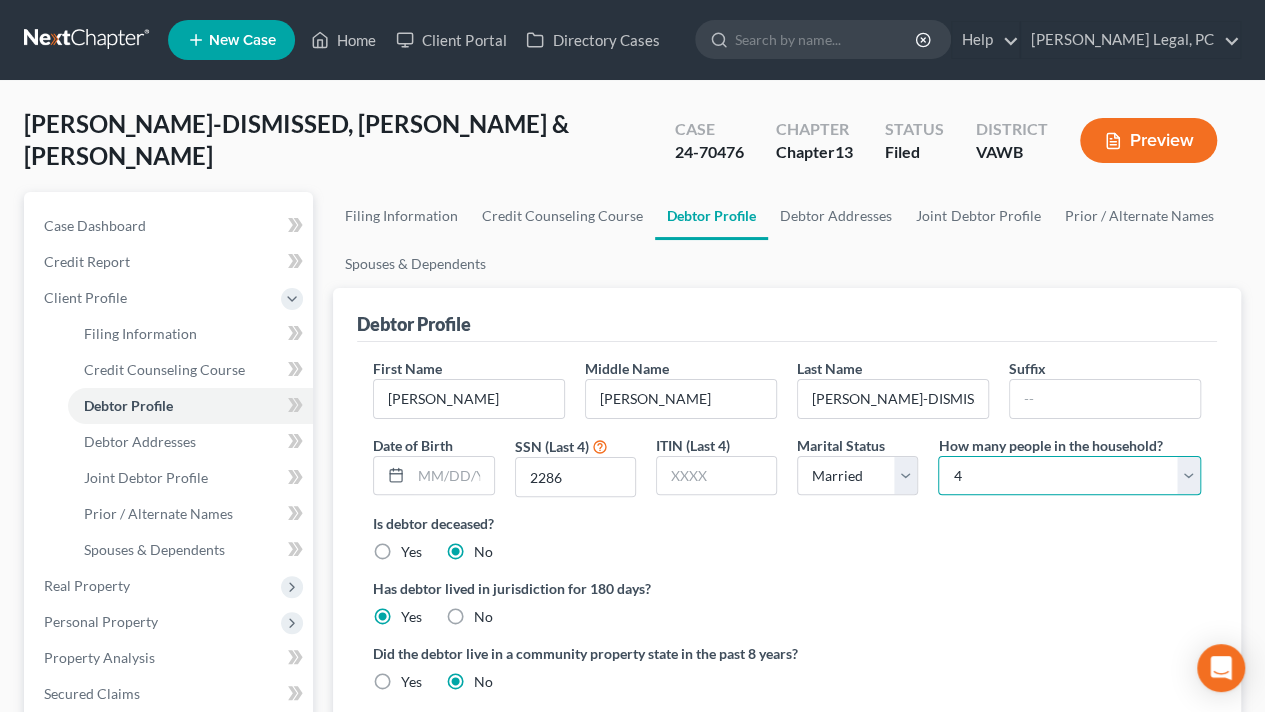 click on "Select 1 2 3 4 5 6 7 8 9 10 11 12 13 14 15 16 17 18 19 20" at bounding box center [1069, 476] 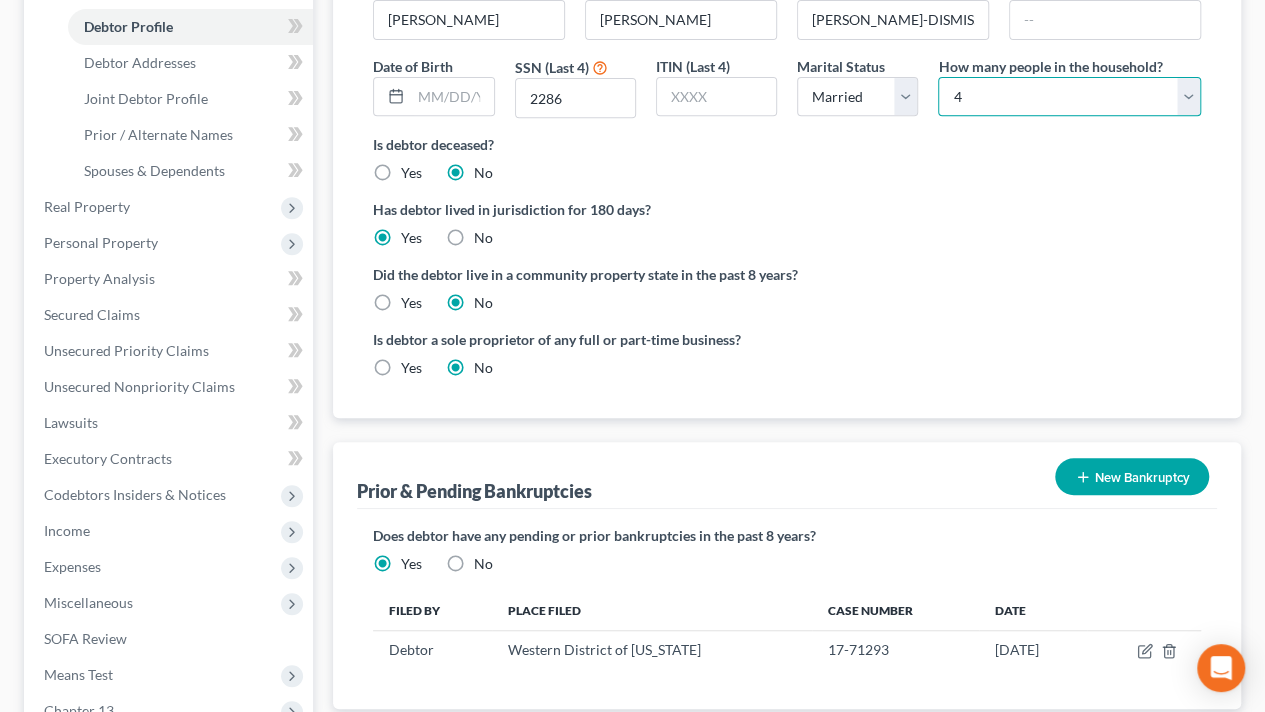scroll, scrollTop: 636, scrollLeft: 0, axis: vertical 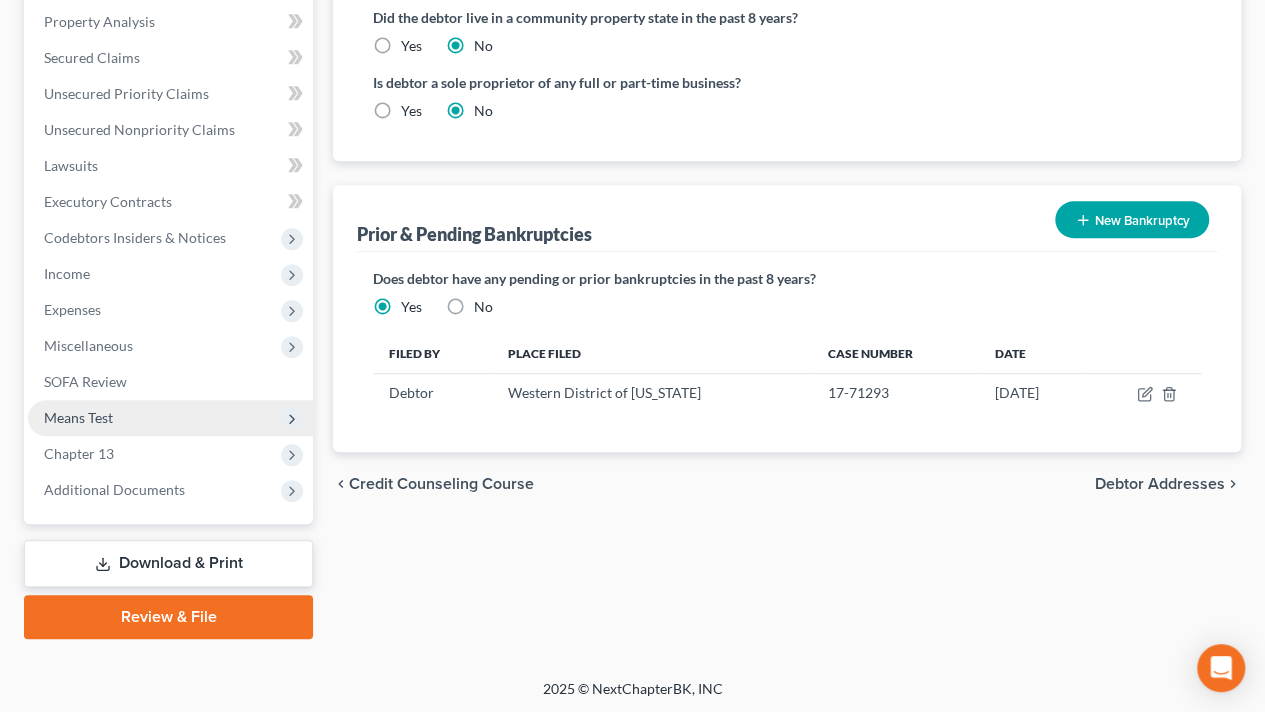 click on "Means Test" at bounding box center (78, 417) 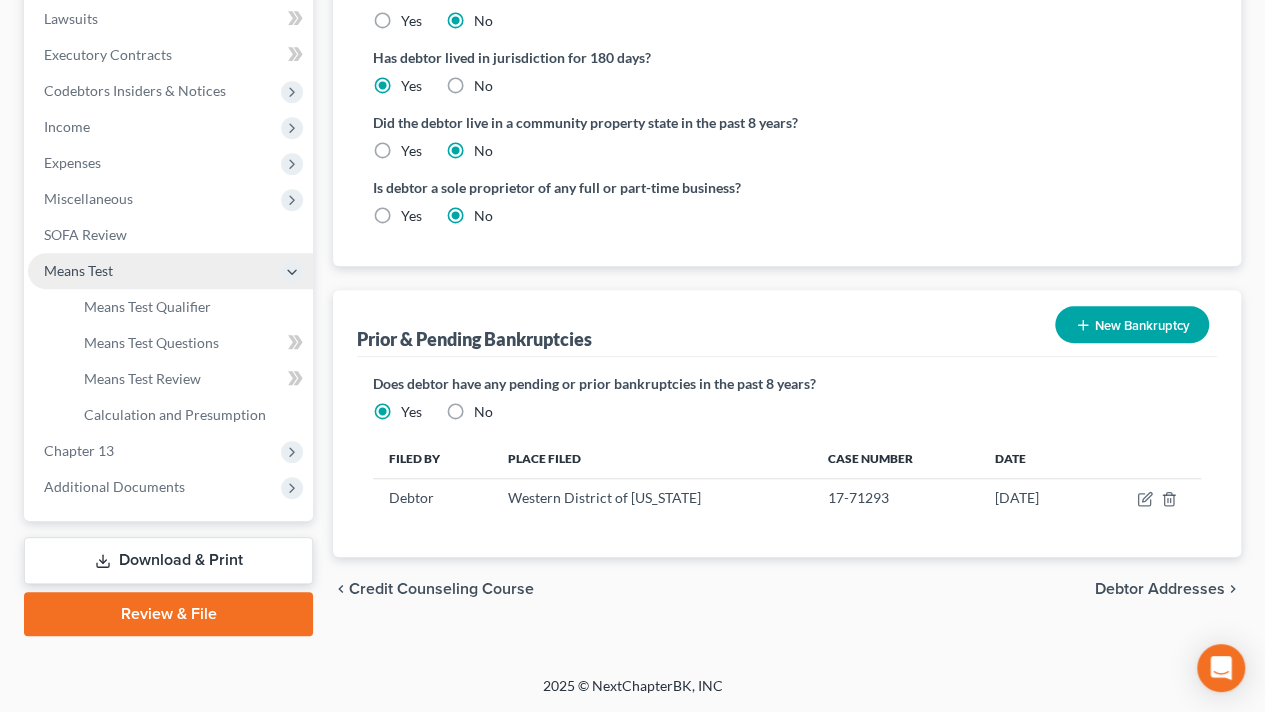 scroll, scrollTop: 384, scrollLeft: 0, axis: vertical 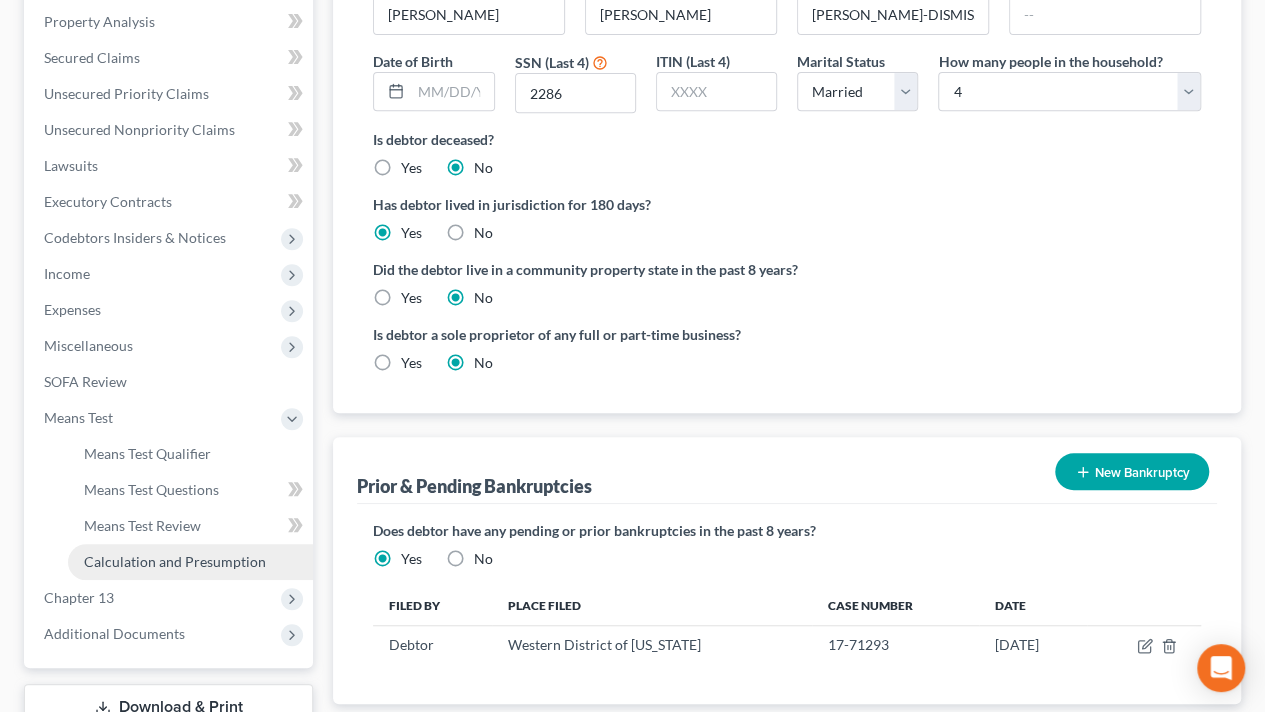 click on "Calculation and Presumption" at bounding box center (190, 562) 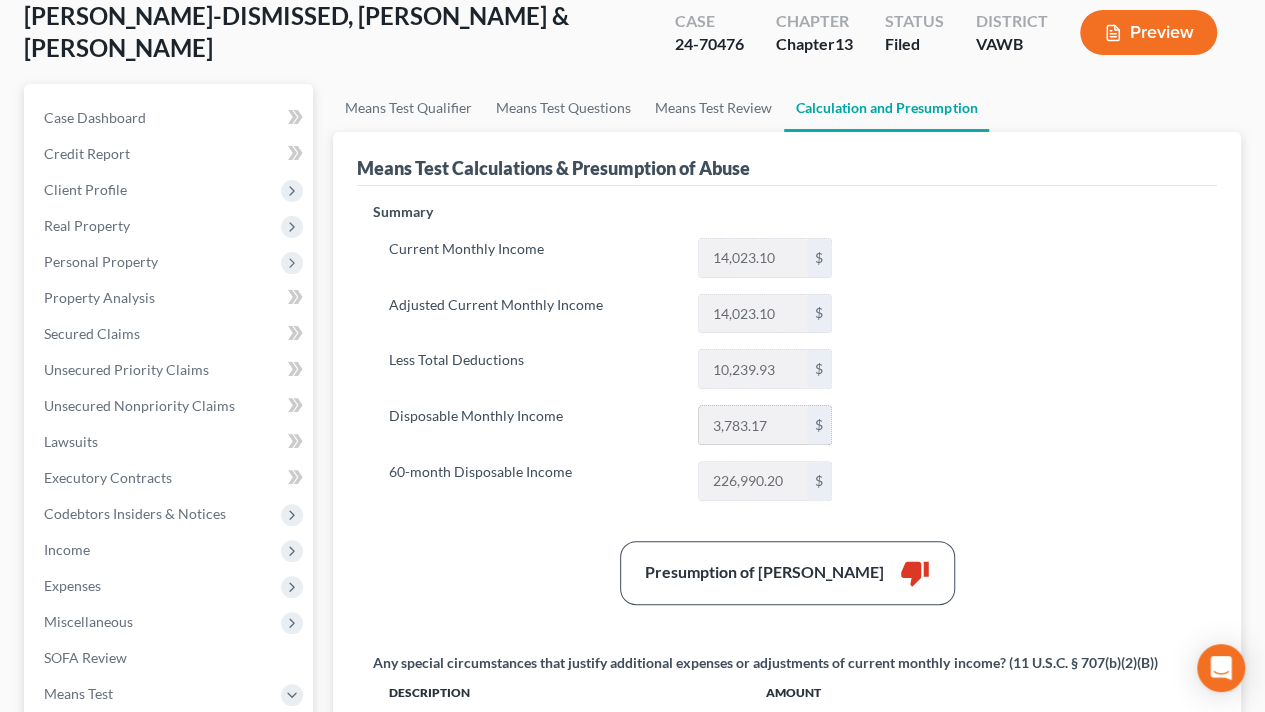 scroll, scrollTop: 109, scrollLeft: 0, axis: vertical 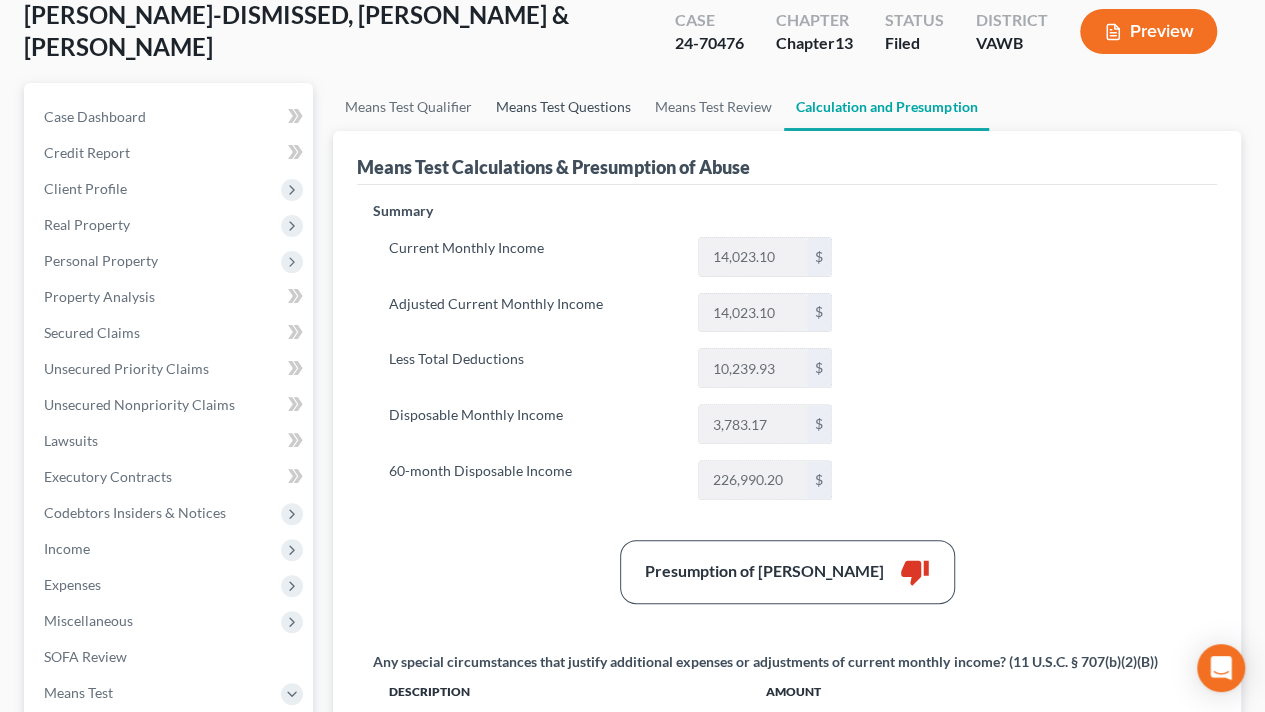 click on "Means Test Questions" at bounding box center [563, 107] 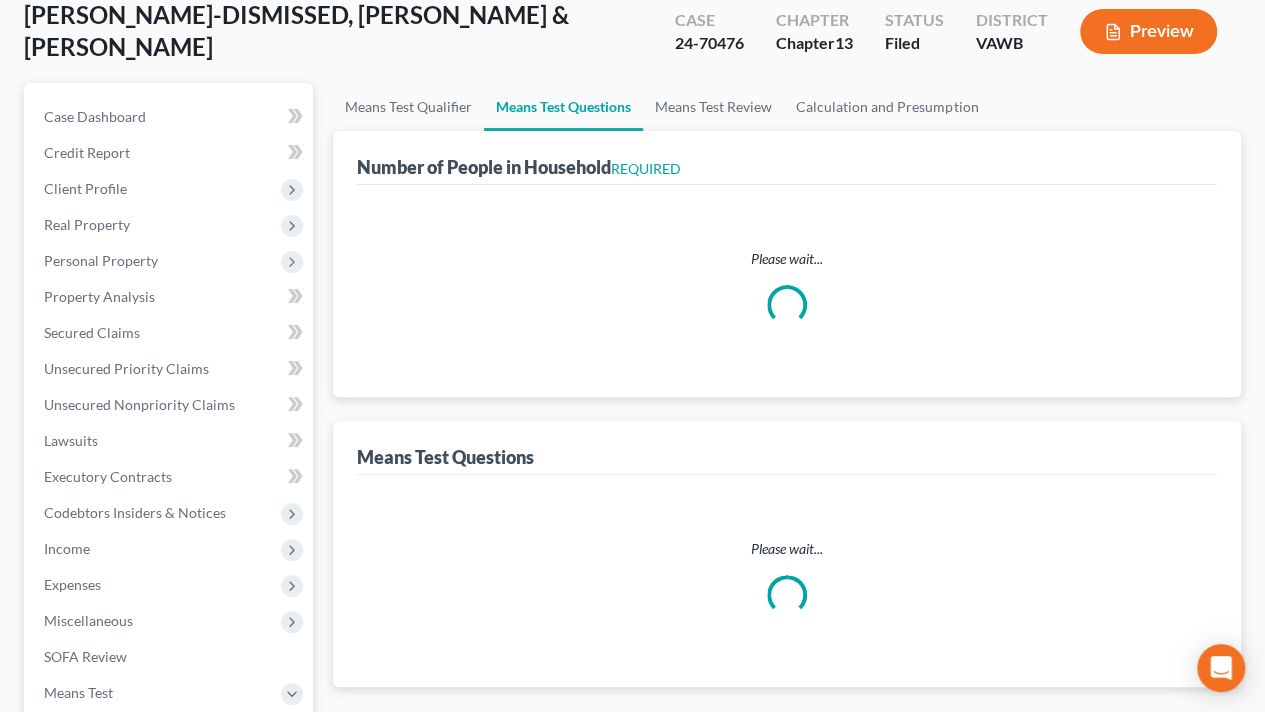 scroll, scrollTop: 0, scrollLeft: 0, axis: both 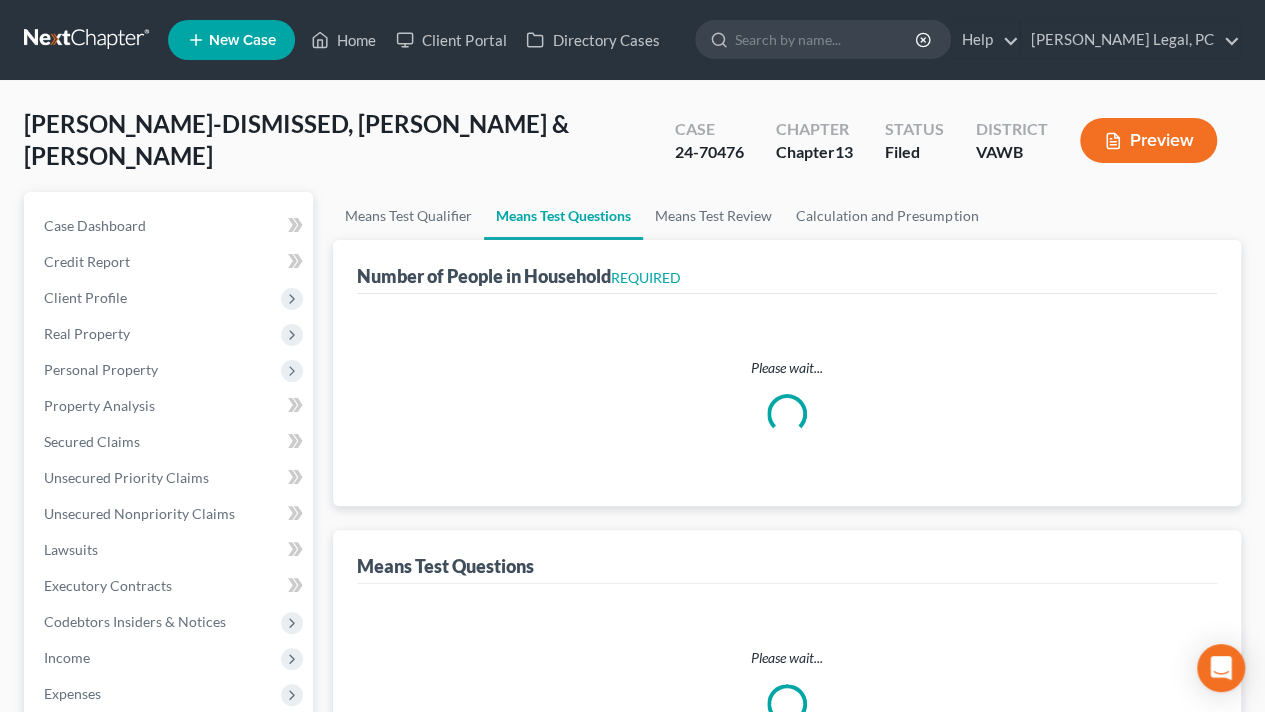 select on "0" 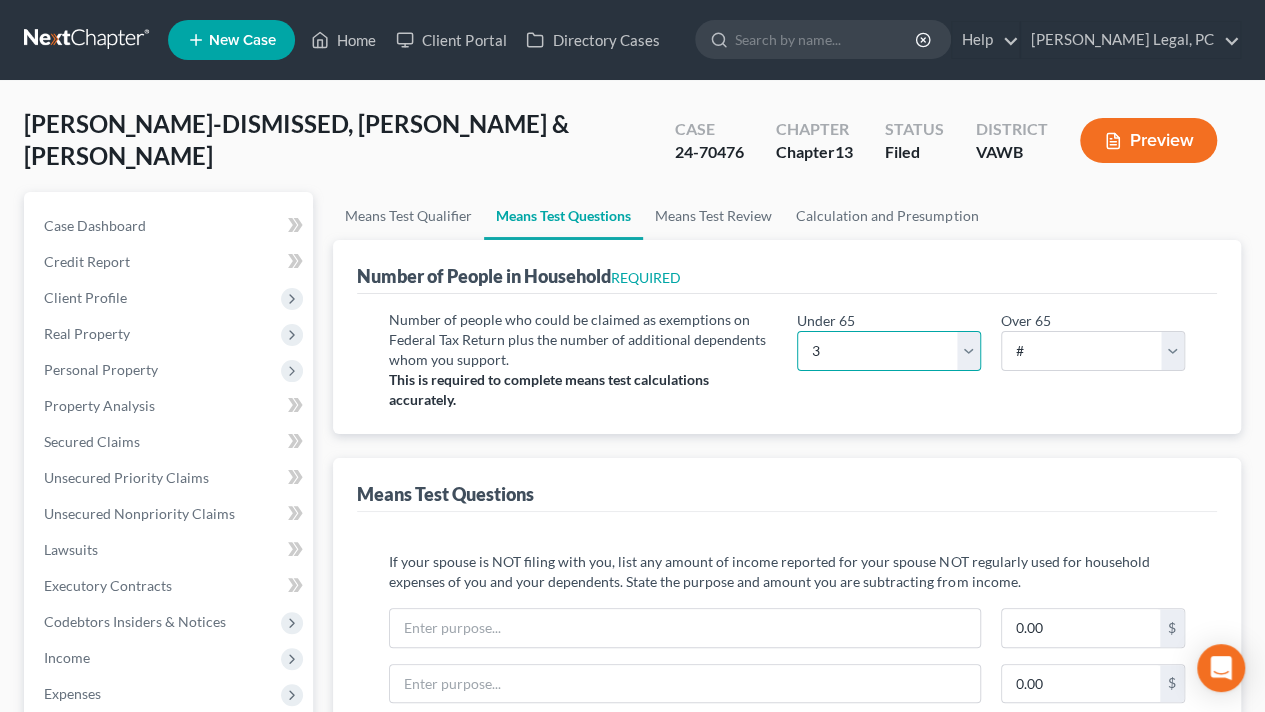 click on "# 0 1 2 3 4 5 6 7 8 9 10" at bounding box center [889, 351] 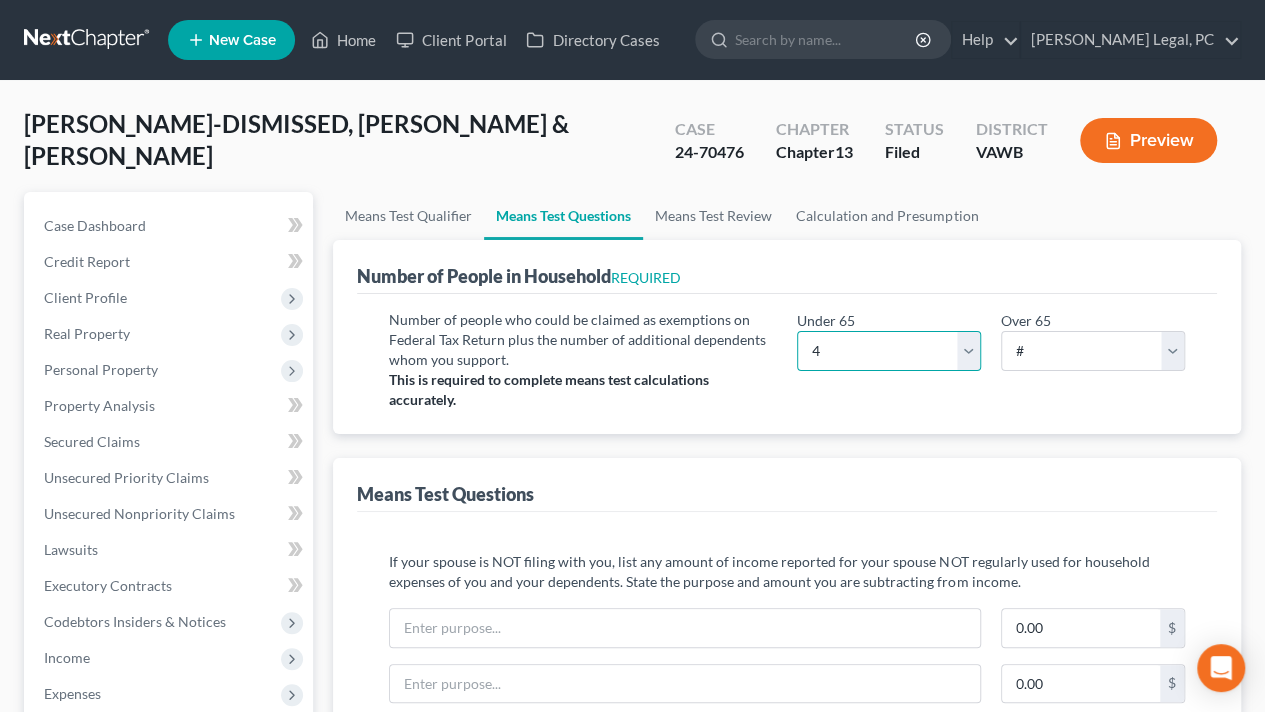 click on "# 0 1 2 3 4 5 6 7 8 9 10" at bounding box center [889, 351] 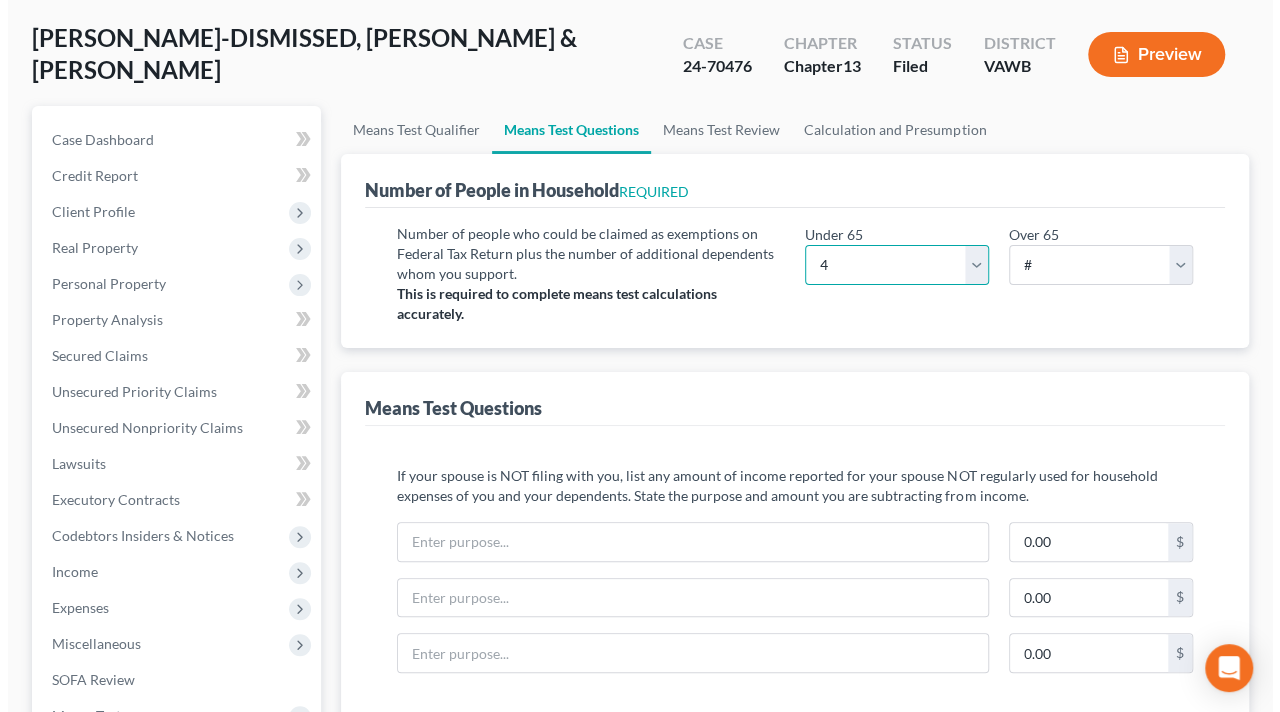 scroll, scrollTop: 0, scrollLeft: 0, axis: both 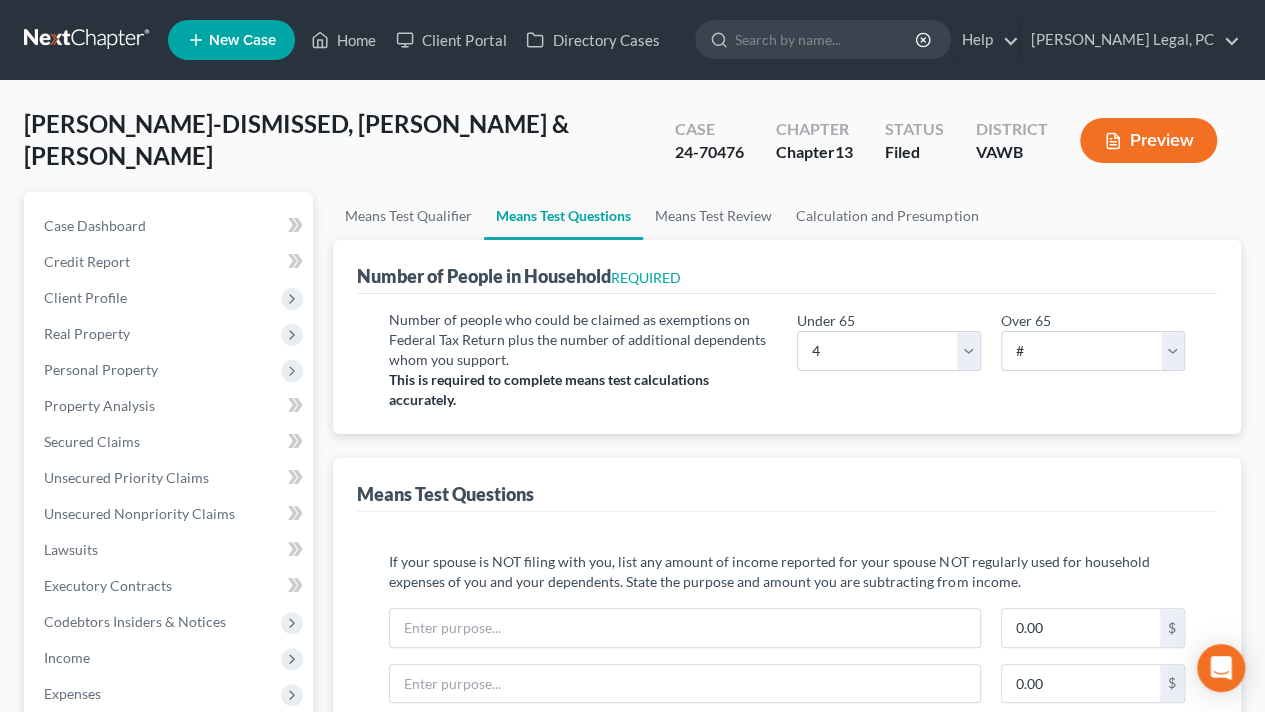 click on "Preview" at bounding box center (1148, 140) 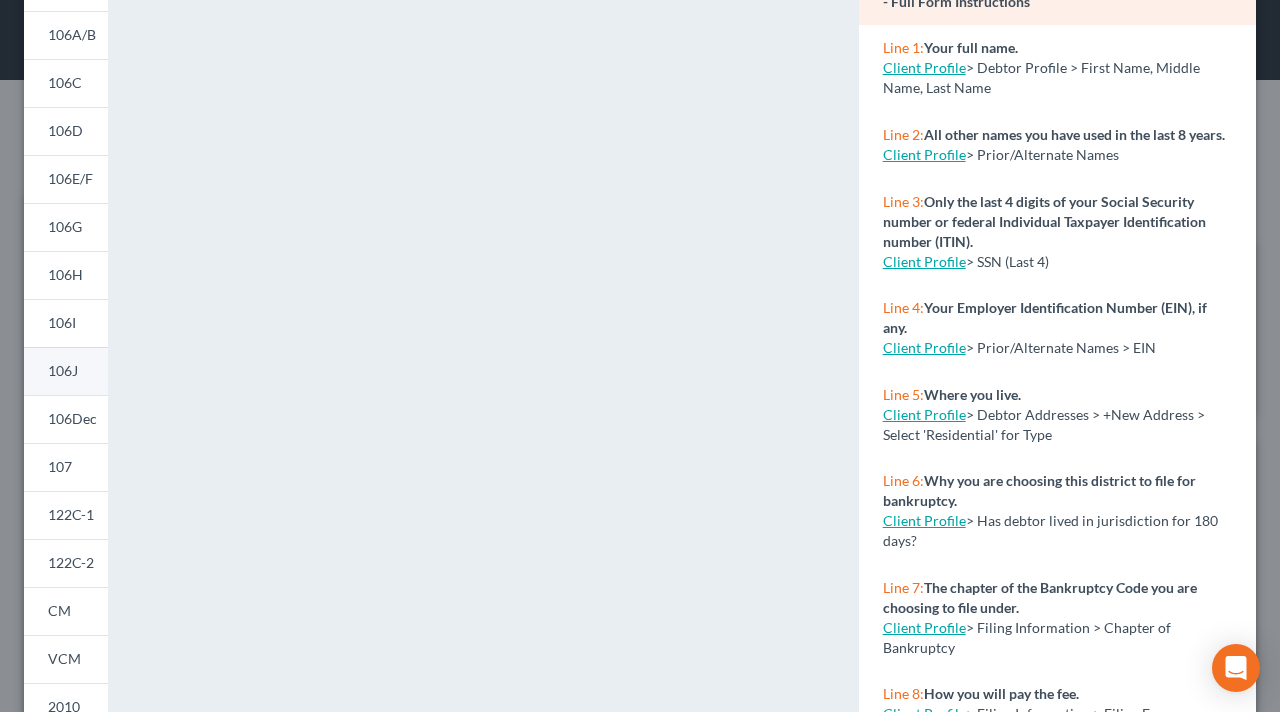 scroll, scrollTop: 200, scrollLeft: 0, axis: vertical 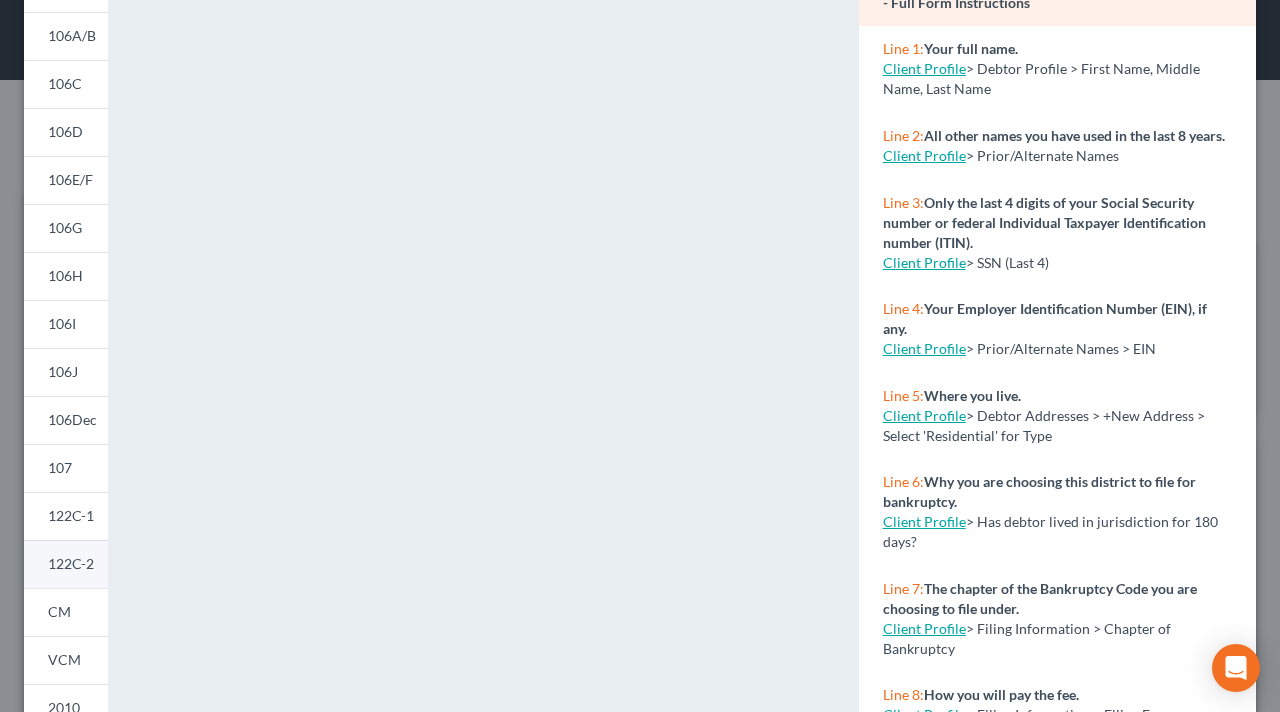 click on "122C-2" at bounding box center [71, 563] 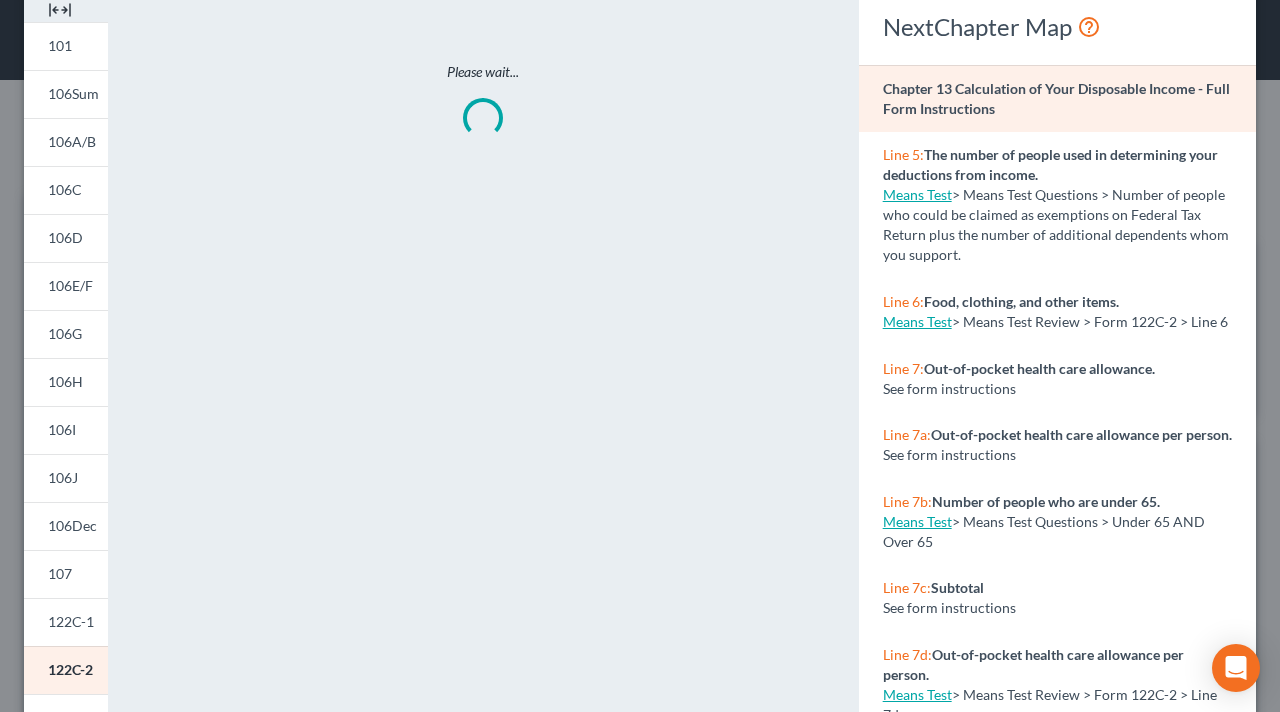 scroll, scrollTop: 0, scrollLeft: 0, axis: both 